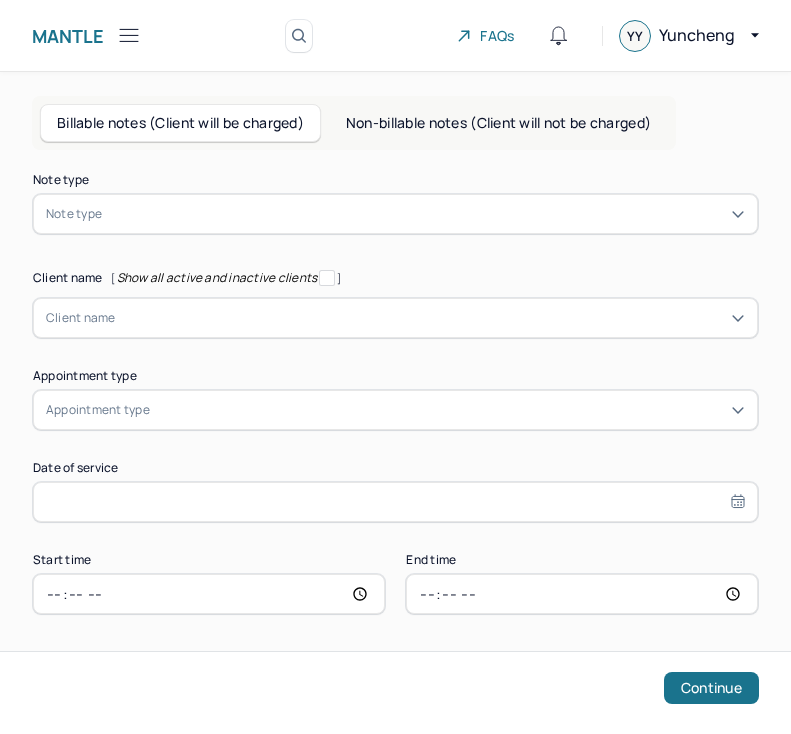 scroll, scrollTop: 0, scrollLeft: 0, axis: both 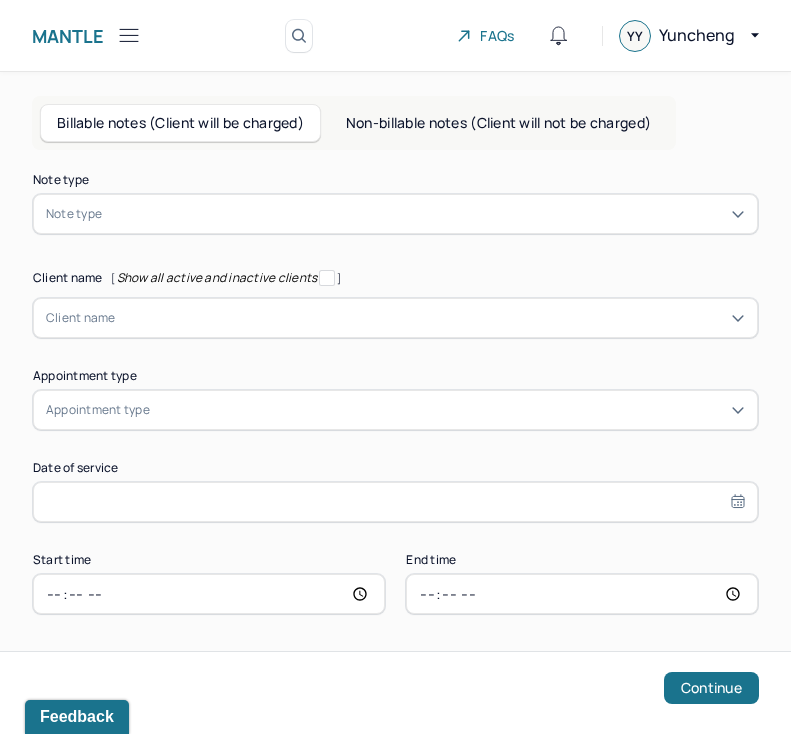 click on "Note type" at bounding box center [74, 214] 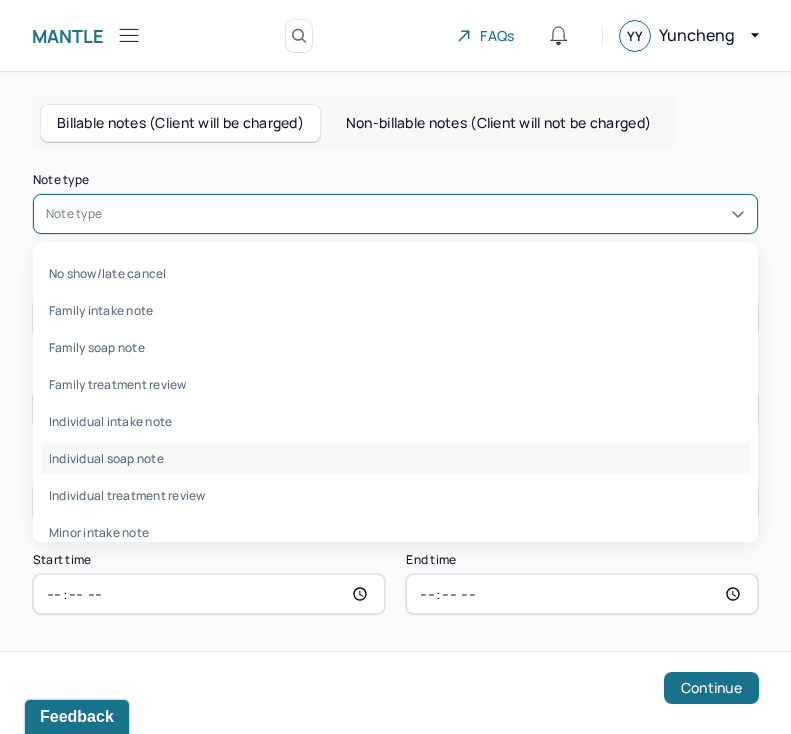 click on "Individual soap note" at bounding box center (395, 458) 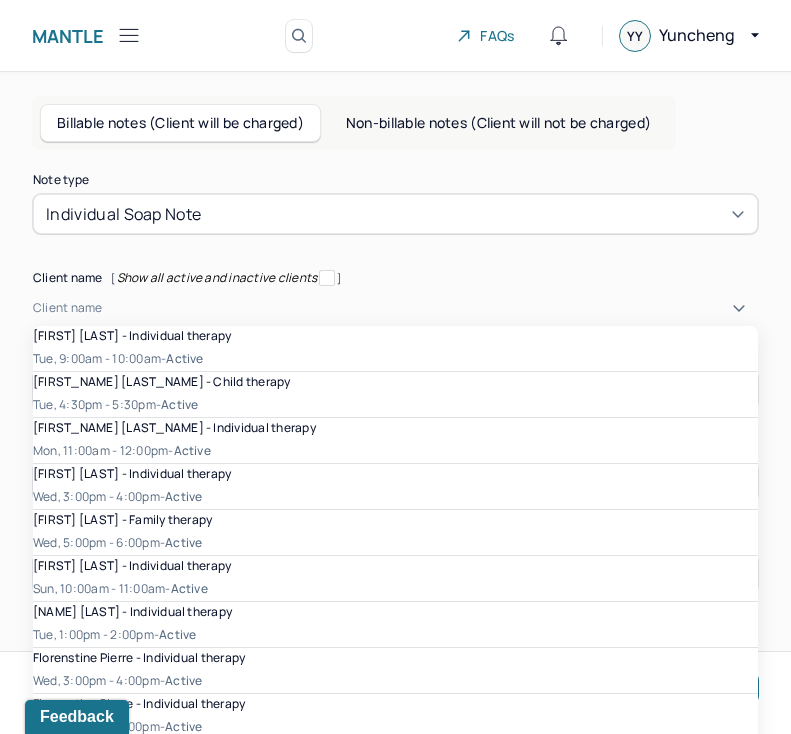 click on "Client name" at bounding box center [395, 308] 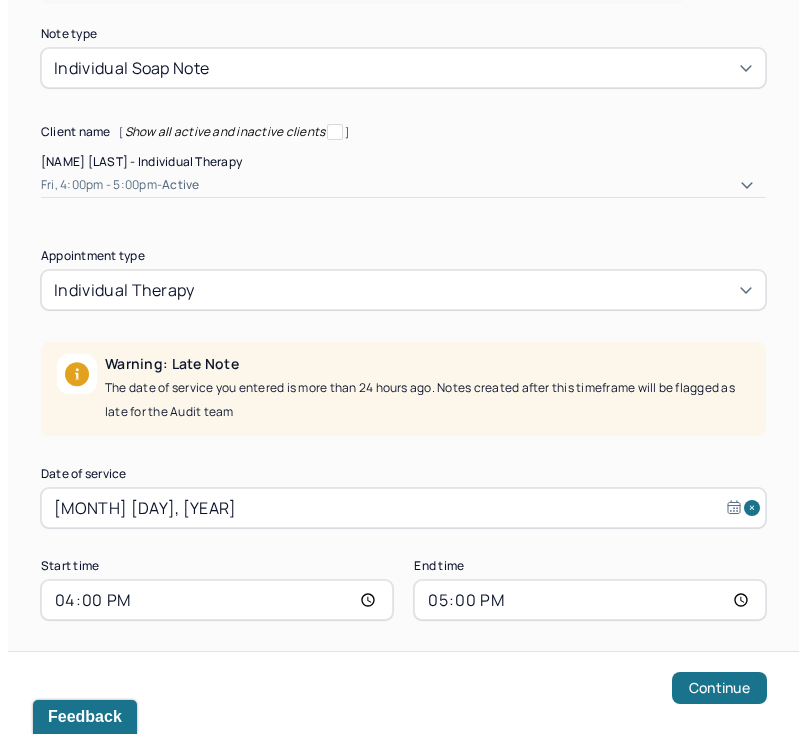scroll, scrollTop: 0, scrollLeft: 0, axis: both 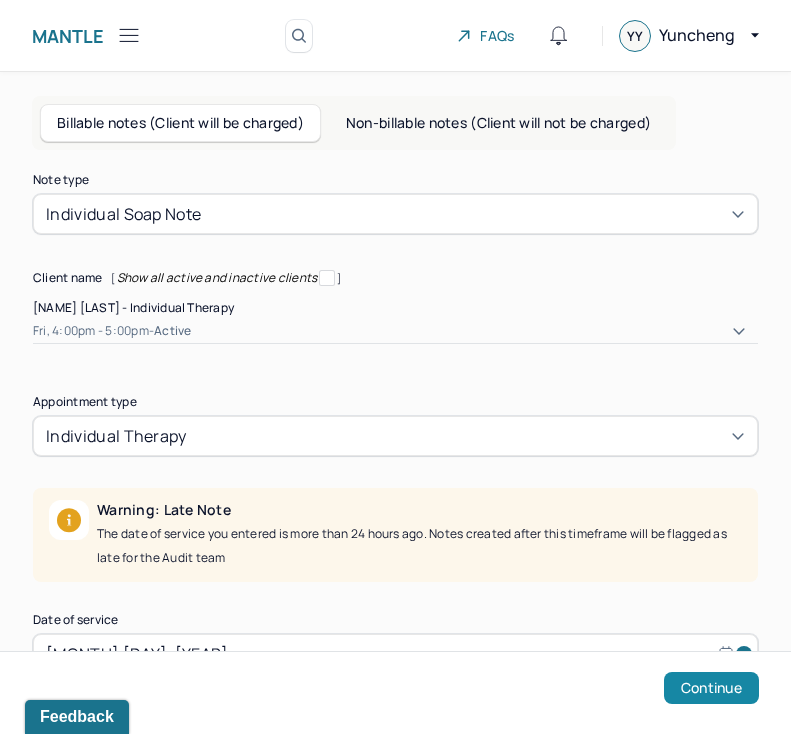 click on "Continue" at bounding box center (711, 688) 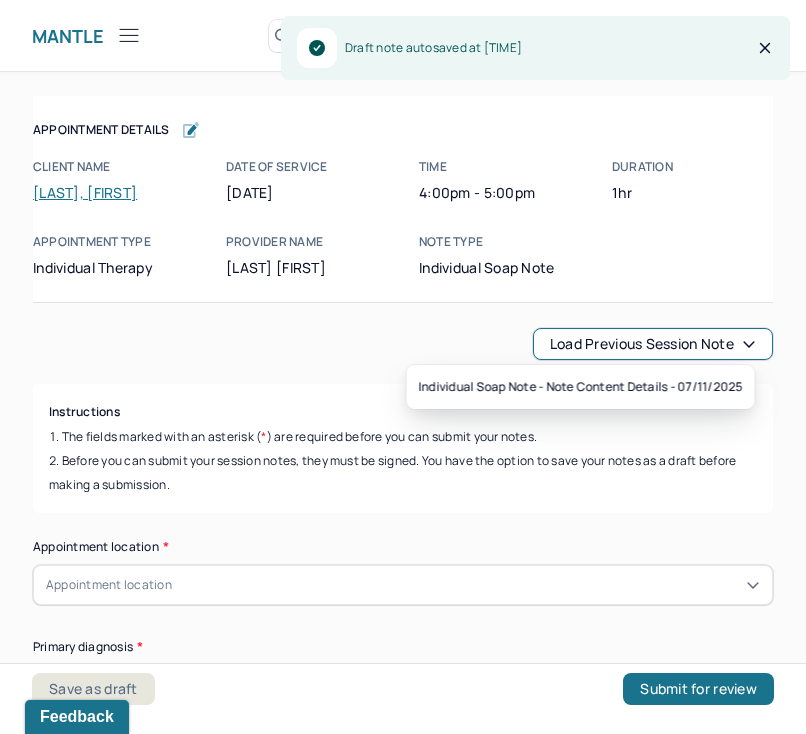 click on "Load previous session note" at bounding box center (653, 344) 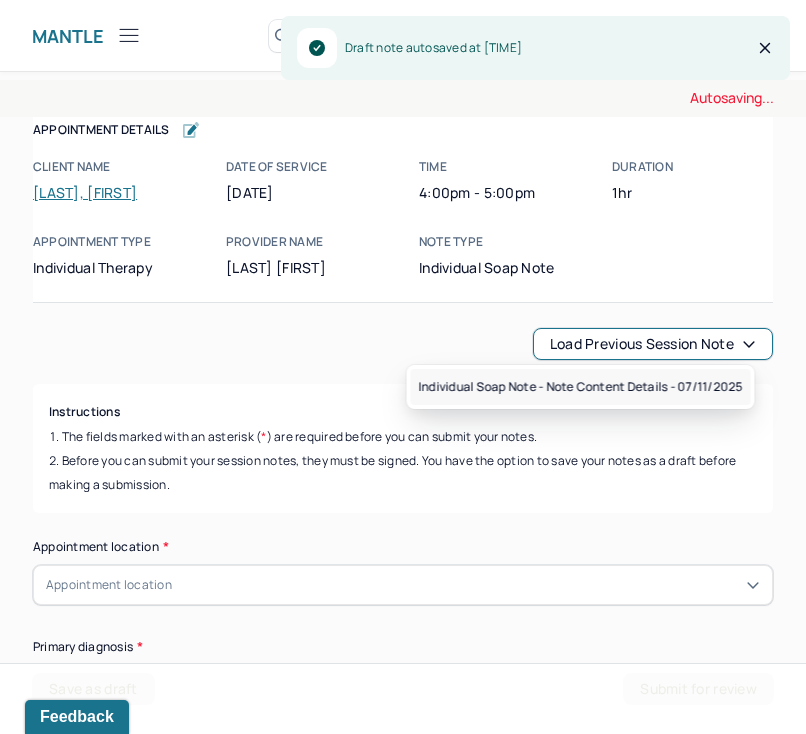 click on "Individual soap note   - Note content Details -   [DATE]" at bounding box center (581, 387) 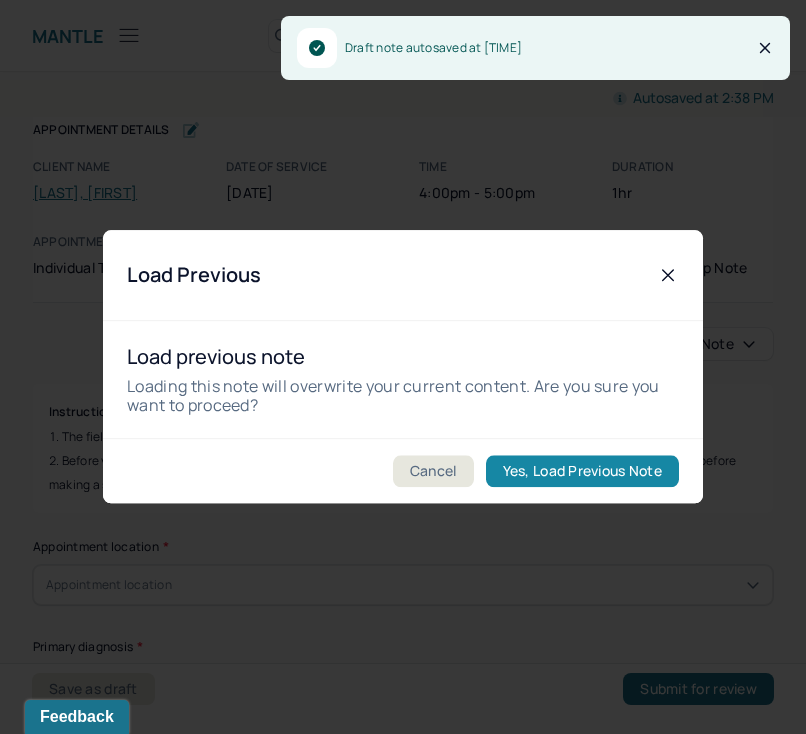 click on "Yes, Load Previous Note" at bounding box center [582, 472] 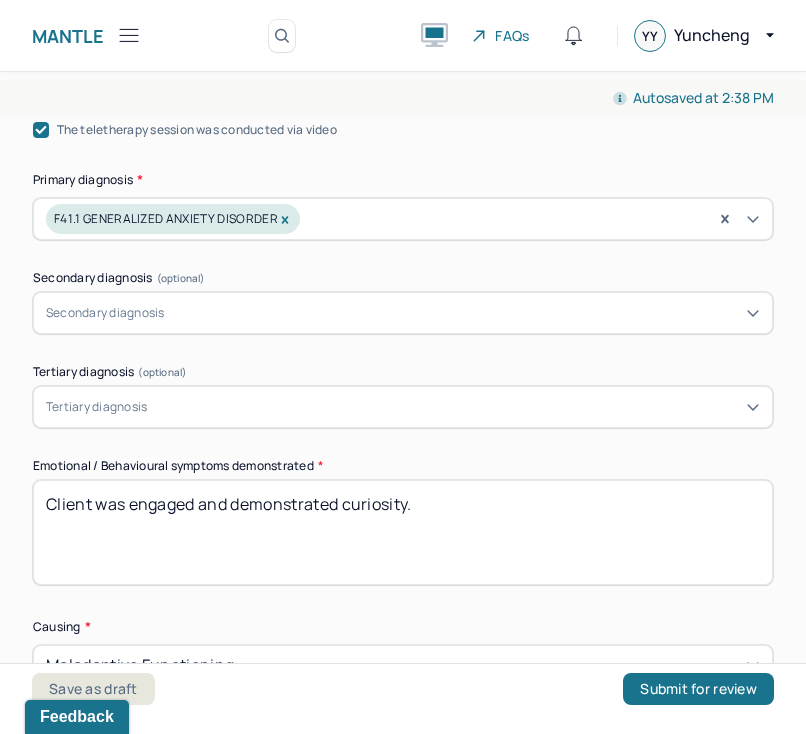scroll, scrollTop: 725, scrollLeft: 0, axis: vertical 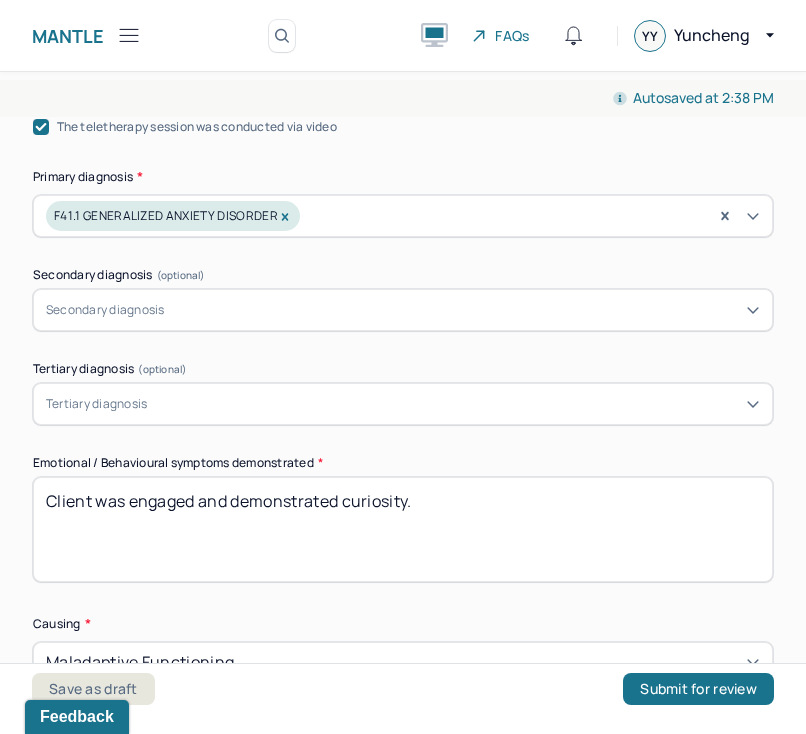 drag, startPoint x: 229, startPoint y: 497, endPoint x: 291, endPoint y: 497, distance: 62 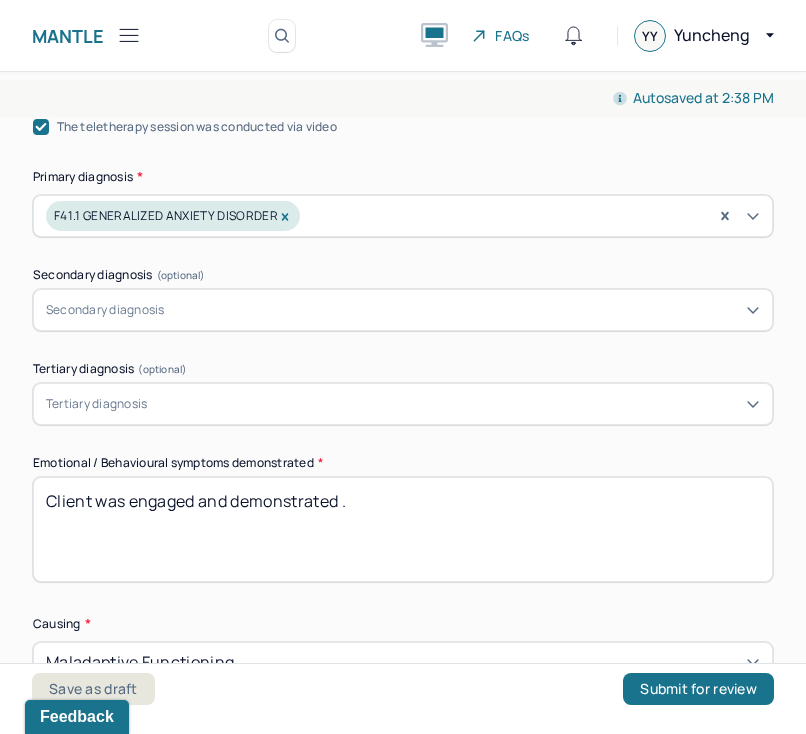 drag, startPoint x: 90, startPoint y: 495, endPoint x: 194, endPoint y: 496, distance: 104.00481 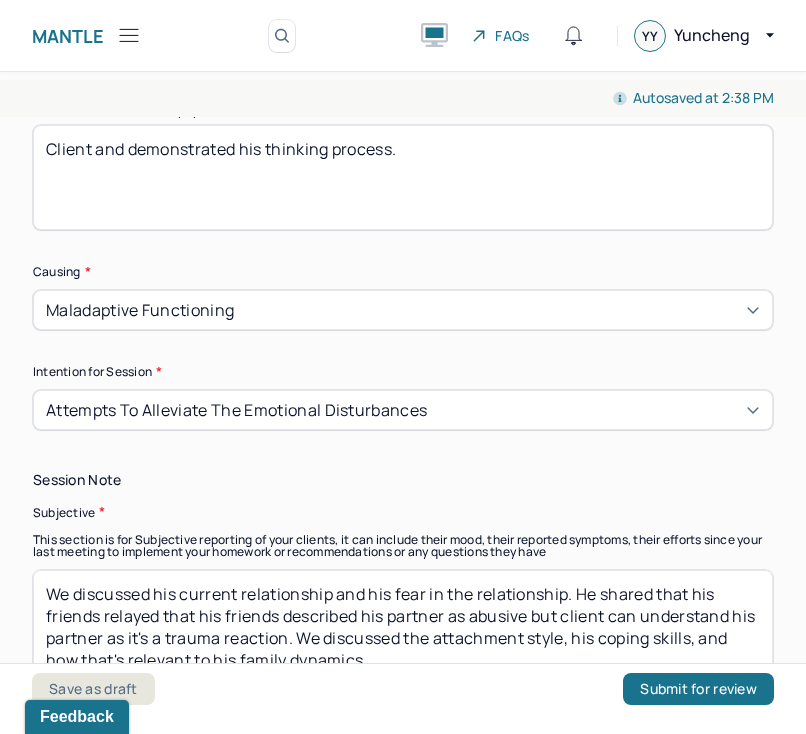 scroll, scrollTop: 1081, scrollLeft: 0, axis: vertical 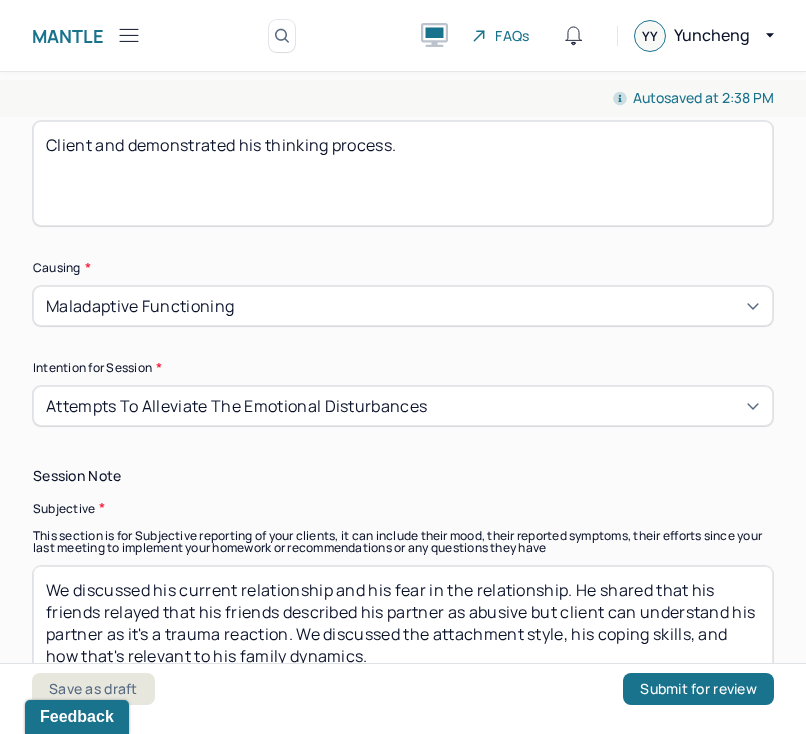 type on "Client and demonstrated his thinking process." 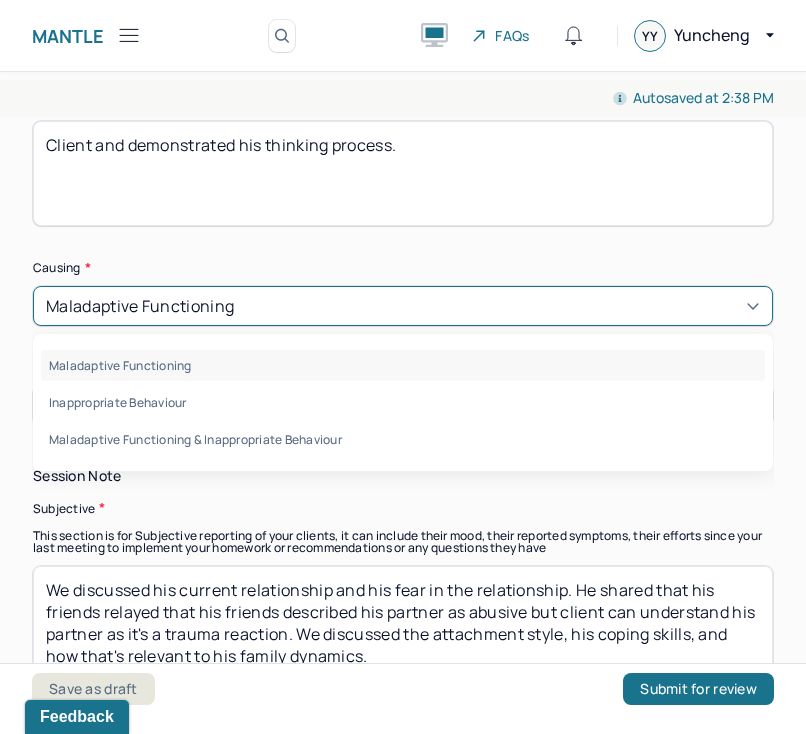 click on "Maladaptive Functioning" at bounding box center (403, 306) 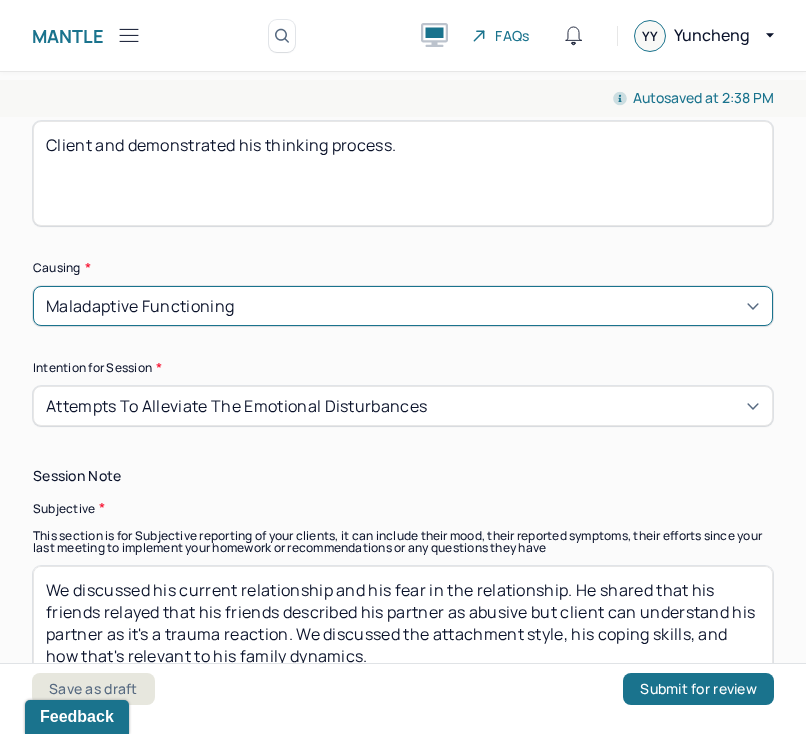 click on "Maladaptive Functioning" at bounding box center [403, 306] 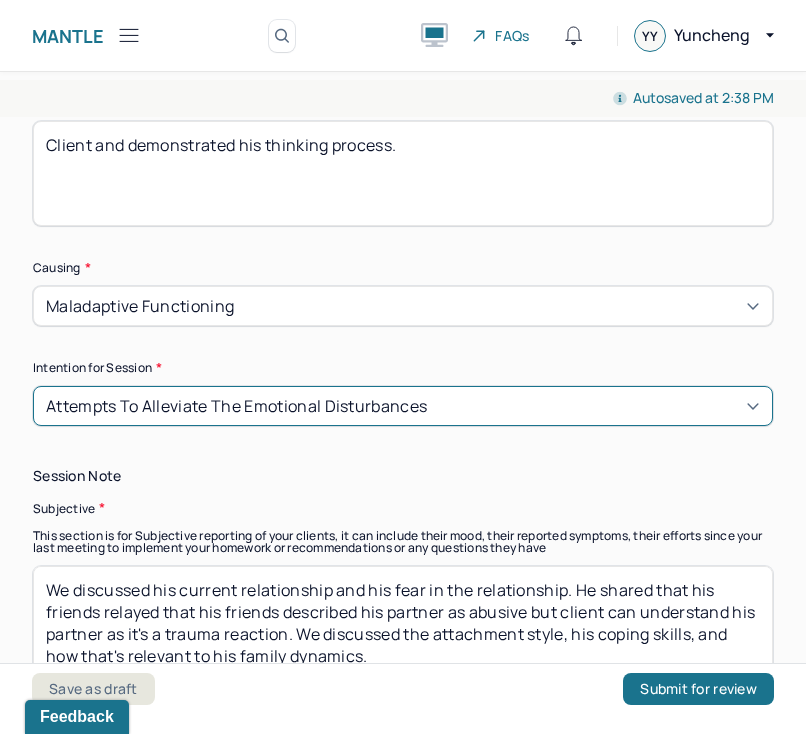 click on "Attempts to alleviate the emotional disturbances" at bounding box center [236, 406] 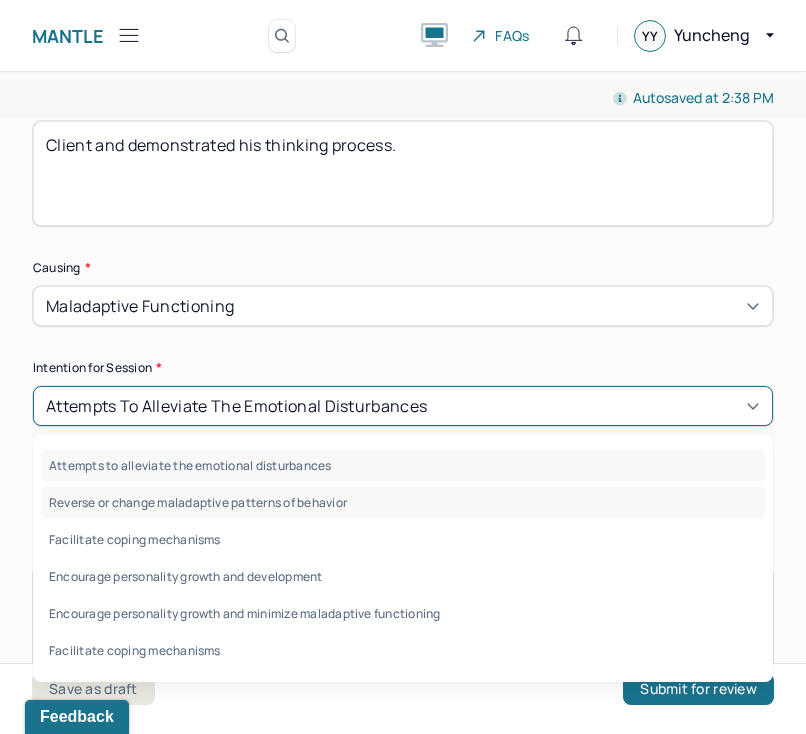 click on "Reverse or change maladaptive patterns of behavior" at bounding box center (403, 502) 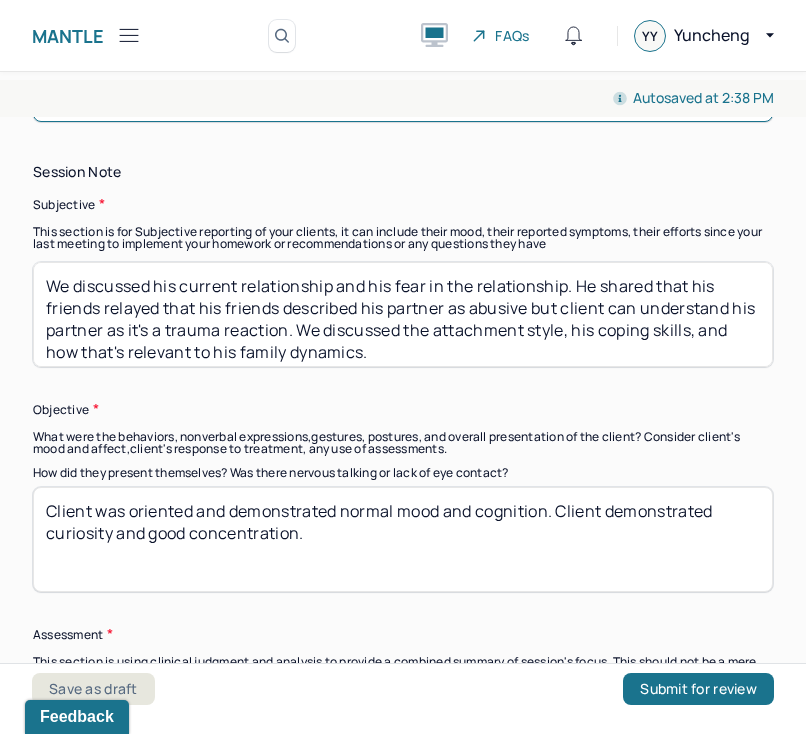 scroll, scrollTop: 1385, scrollLeft: 0, axis: vertical 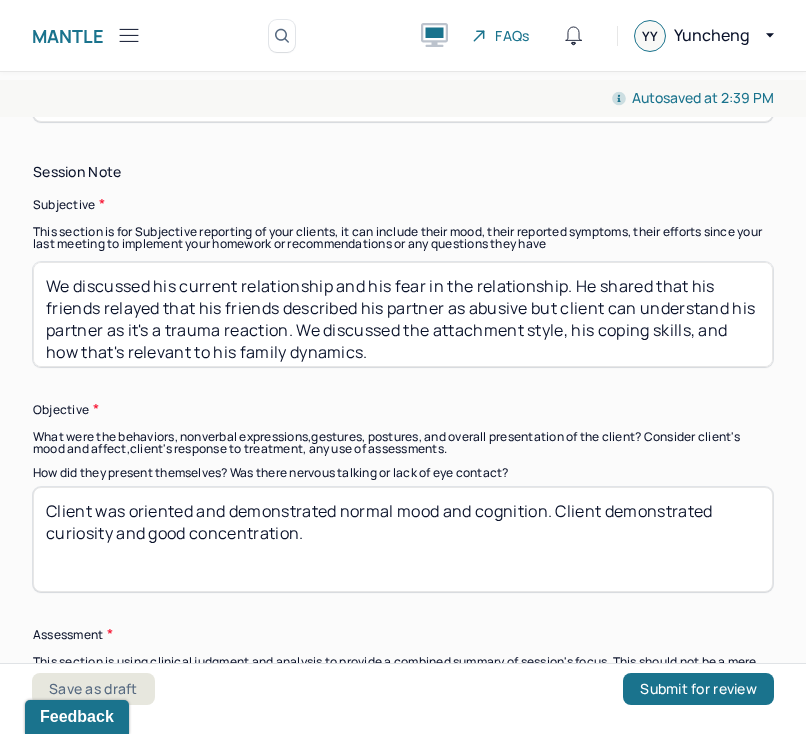 click on "We discussed his current relationship and his fear in the relationship. He shared that his friends relayed that his friends described his partner as abusive but client can understand his partner as it's a trauma reaction. We discussed the attachment style, his coping skills, and how that's relevant to his family dynamics." at bounding box center (403, 314) 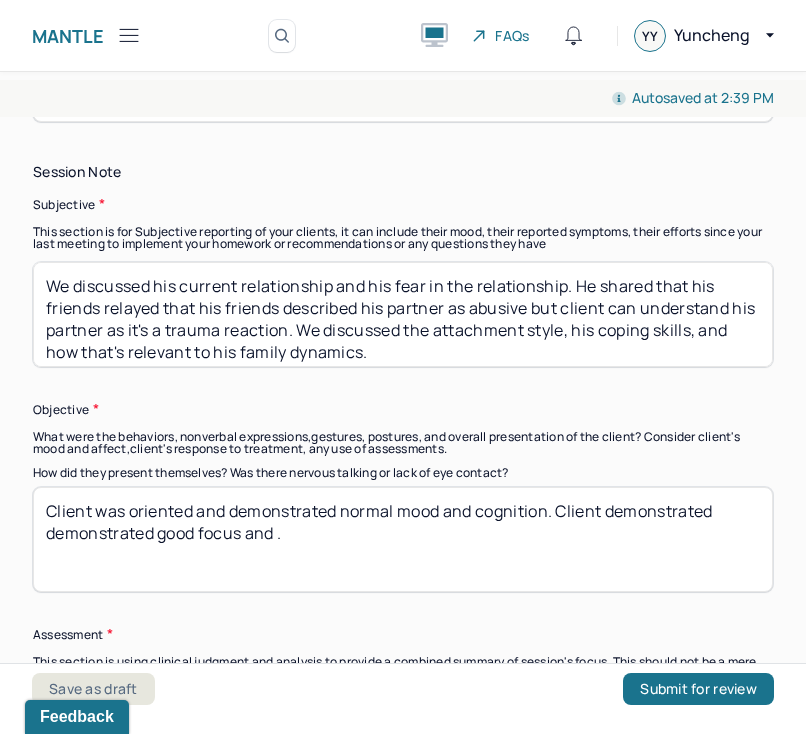 drag, startPoint x: 734, startPoint y: 510, endPoint x: 609, endPoint y: 505, distance: 125.09996 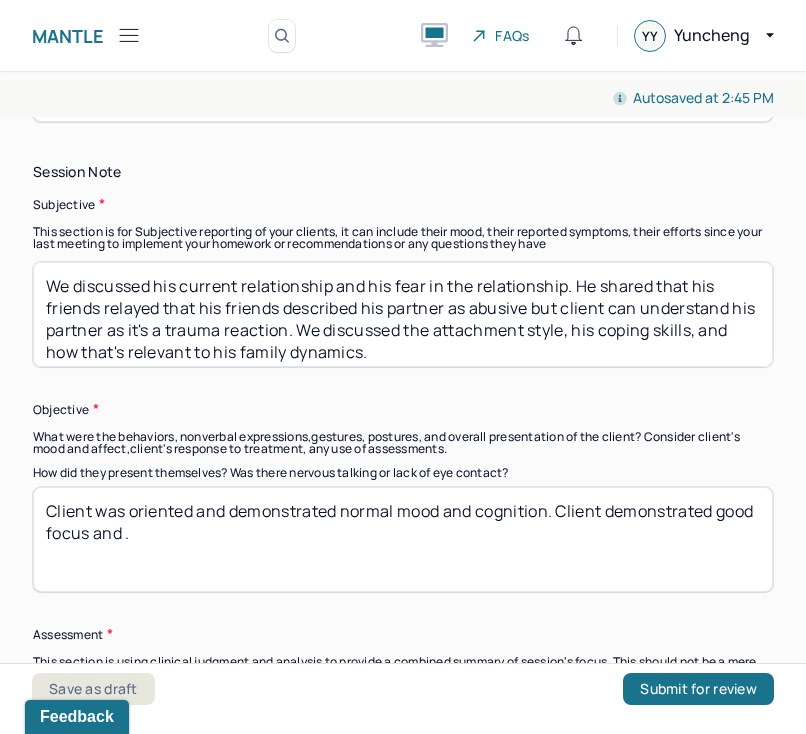 click on "Client was oriented and demonstrated normal mood and cognition. Client demonstrated good focus and ." at bounding box center [403, 539] 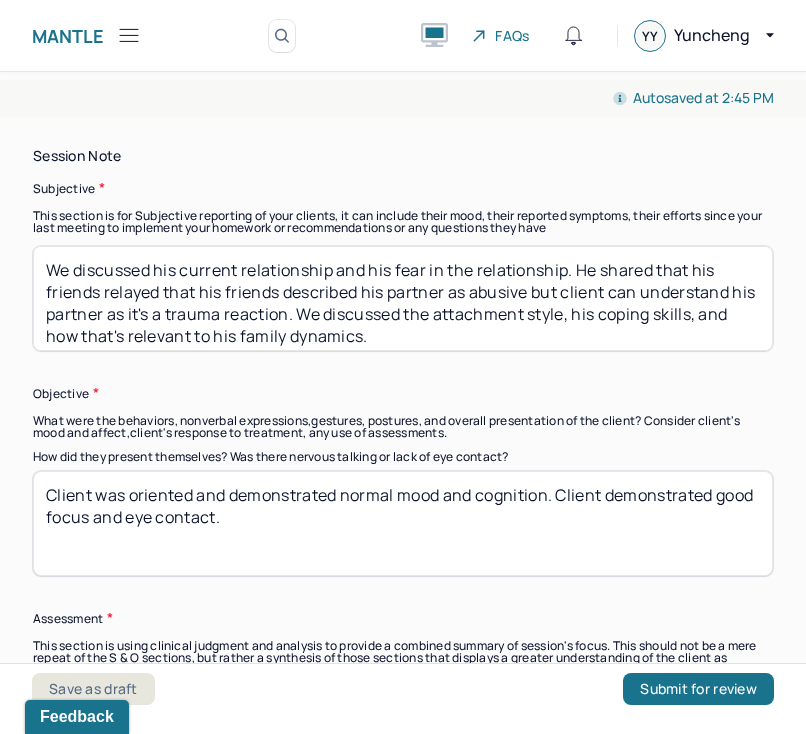 scroll, scrollTop: 1423, scrollLeft: 0, axis: vertical 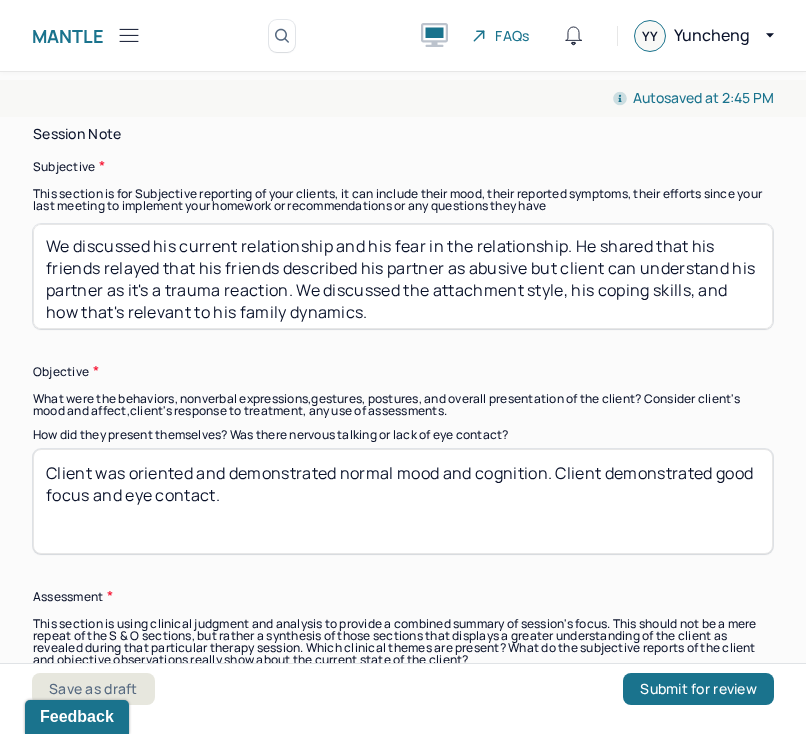 type on "Client was oriented and demonstrated normal mood and cognition. Client demonstrated good focus and eye contact." 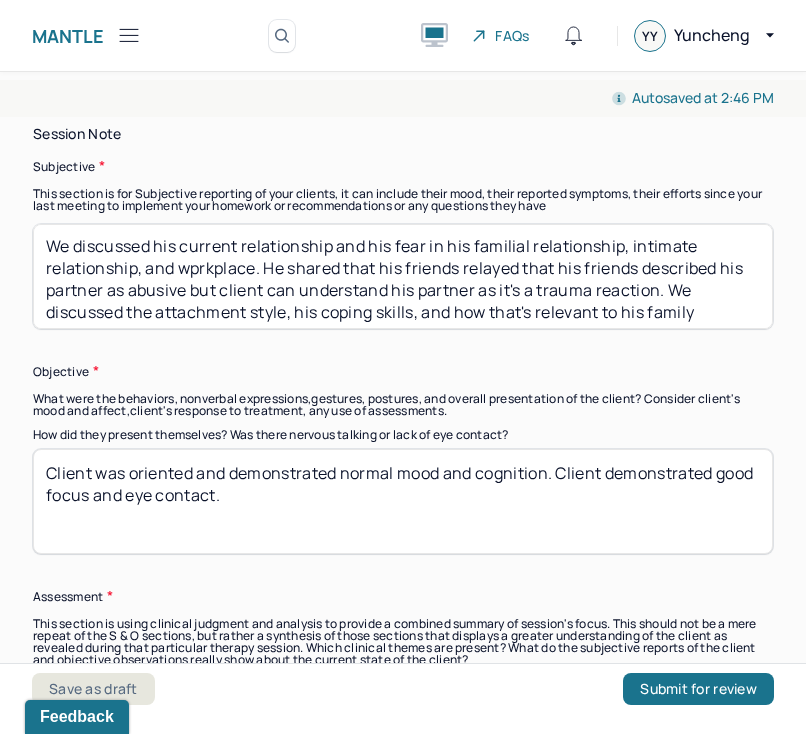 click on "We discussed his current relationship and his fear in his familial relationship, intimate relationship, and wprkplace. He shared that his friends relayed that his friends described his partner as abusive but client can understand his partner as it's a trauma reaction. We discussed the attachment style, his coping skills, and how that's relevant to his family dynamics." at bounding box center (403, 276) 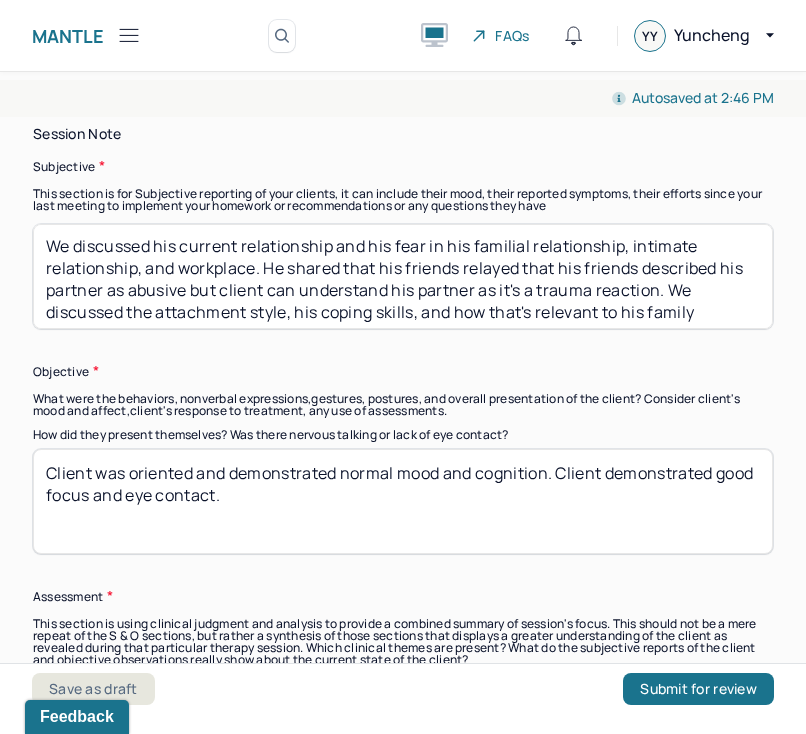 type on "We discussed his current relationship and his fear in his familial relationship, intimate relationship, and workplace. He shared that his friends relayed that his friends described his partner as abusive but client can understand his partner as it's a trauma reaction. We discussed the attachment style, his coping skills, and how that's relevant to his family dynamics." 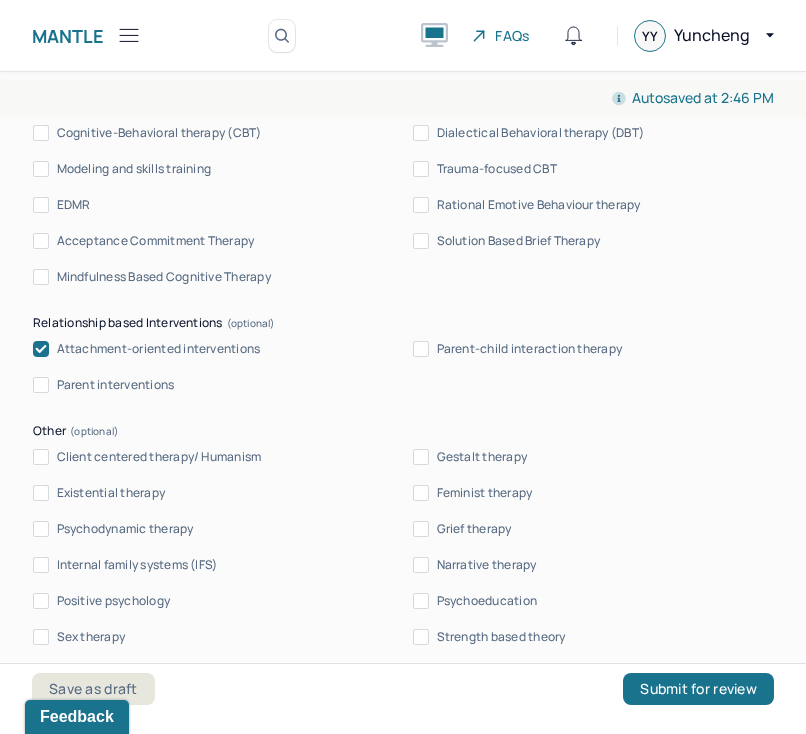 scroll, scrollTop: 2183, scrollLeft: 0, axis: vertical 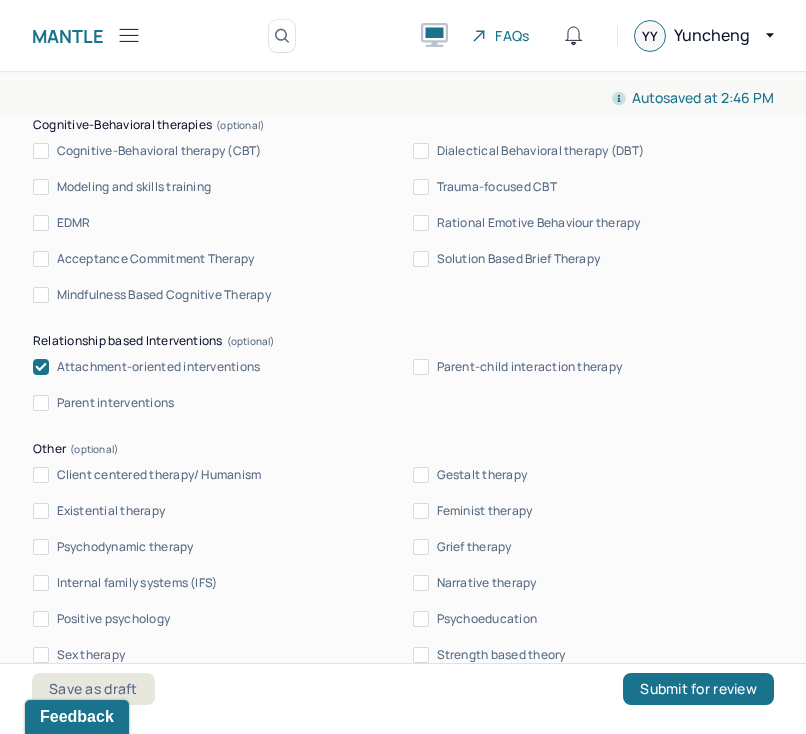 click on "Attachment-oriented interventions" at bounding box center (159, 367) 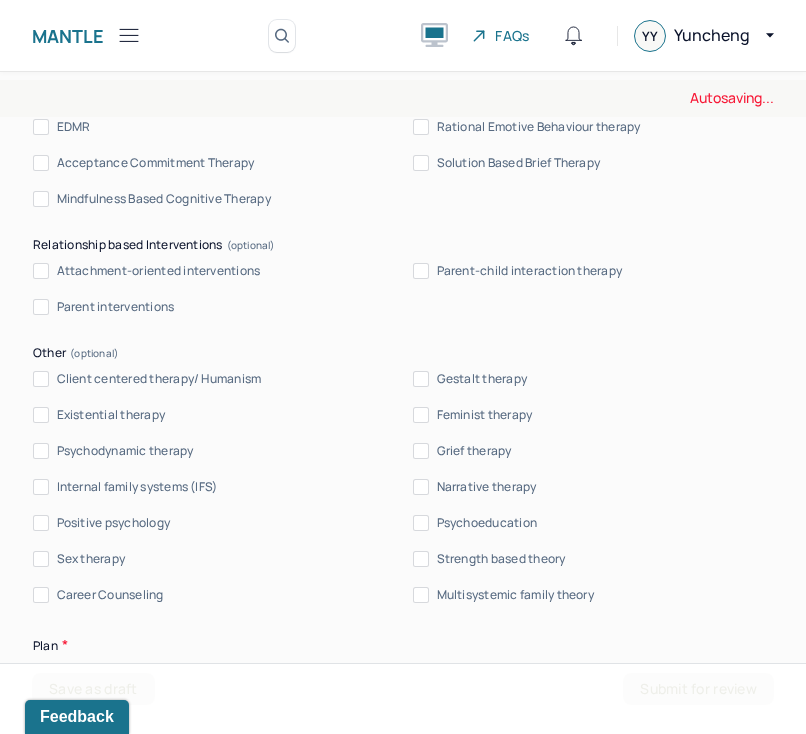 scroll, scrollTop: 2287, scrollLeft: 0, axis: vertical 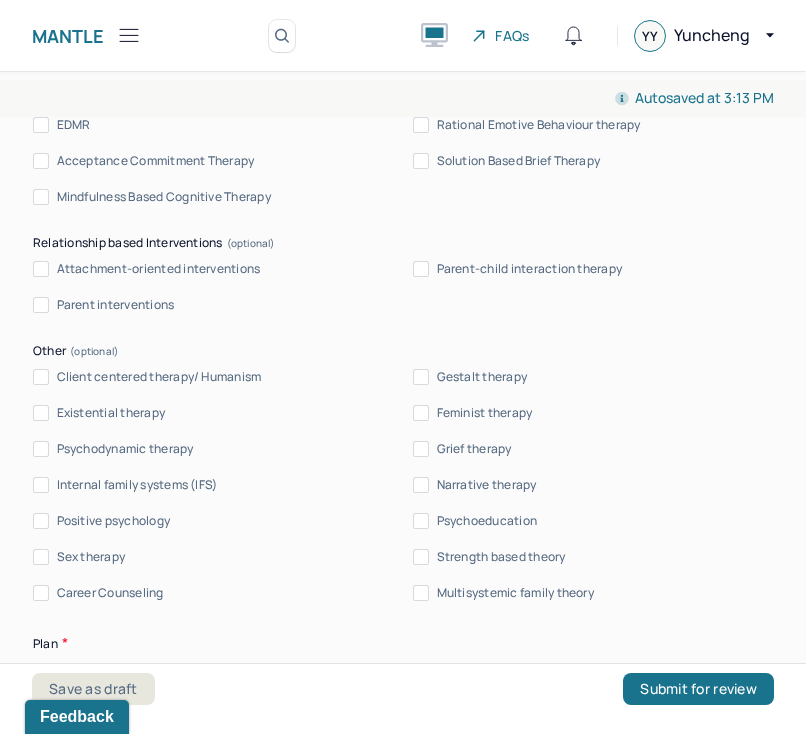 click on "Psychodynamic therapy" at bounding box center (125, 449) 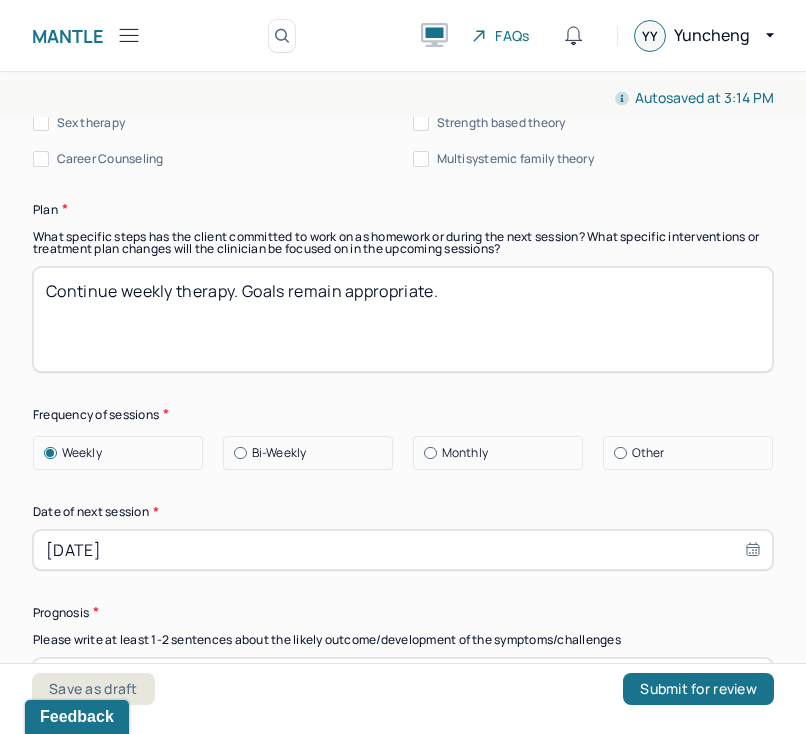 scroll, scrollTop: 2738, scrollLeft: 0, axis: vertical 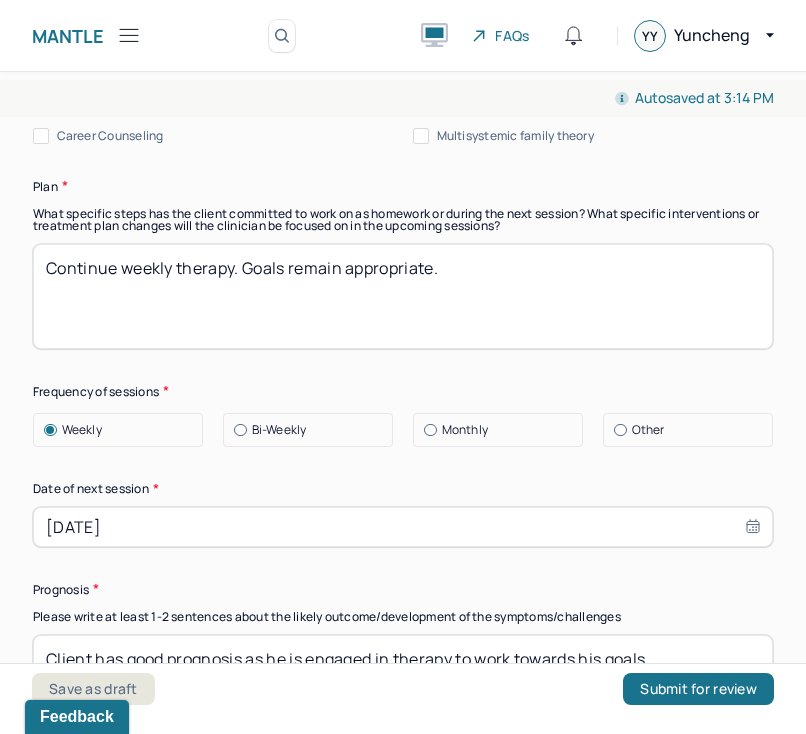 select on "6" 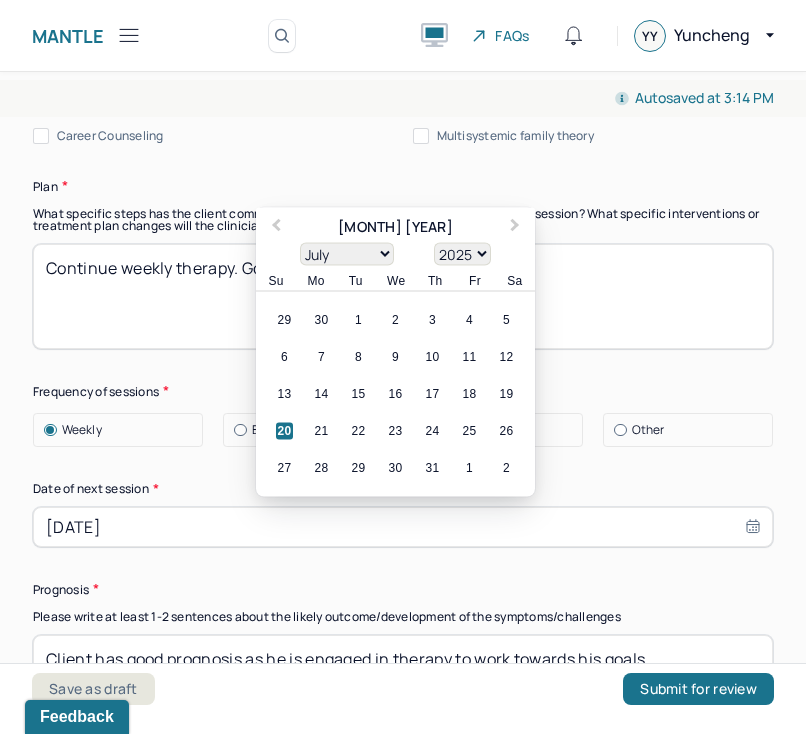 click on "[DATE]" at bounding box center [403, 527] 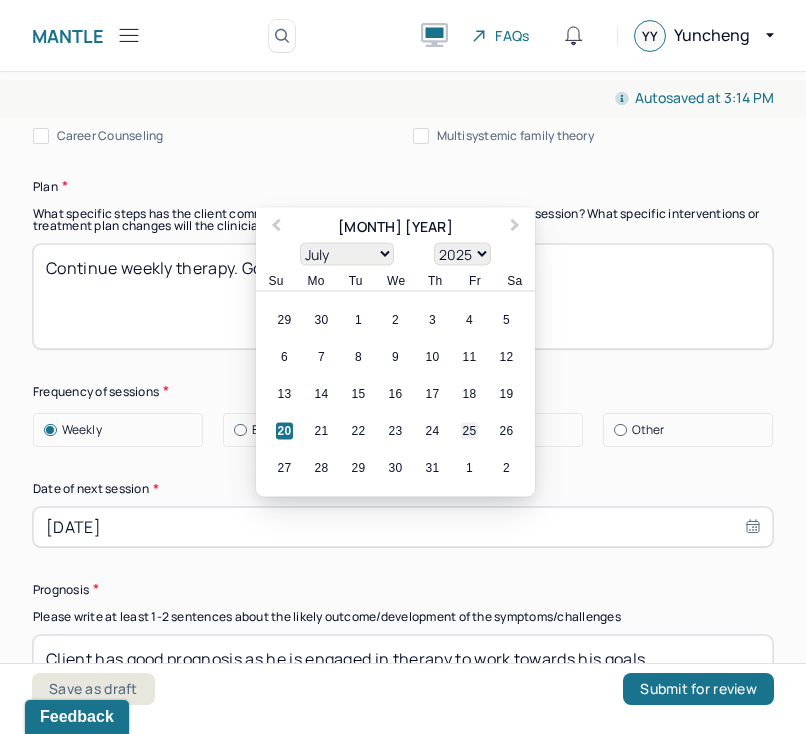 click on "25" at bounding box center (469, 430) 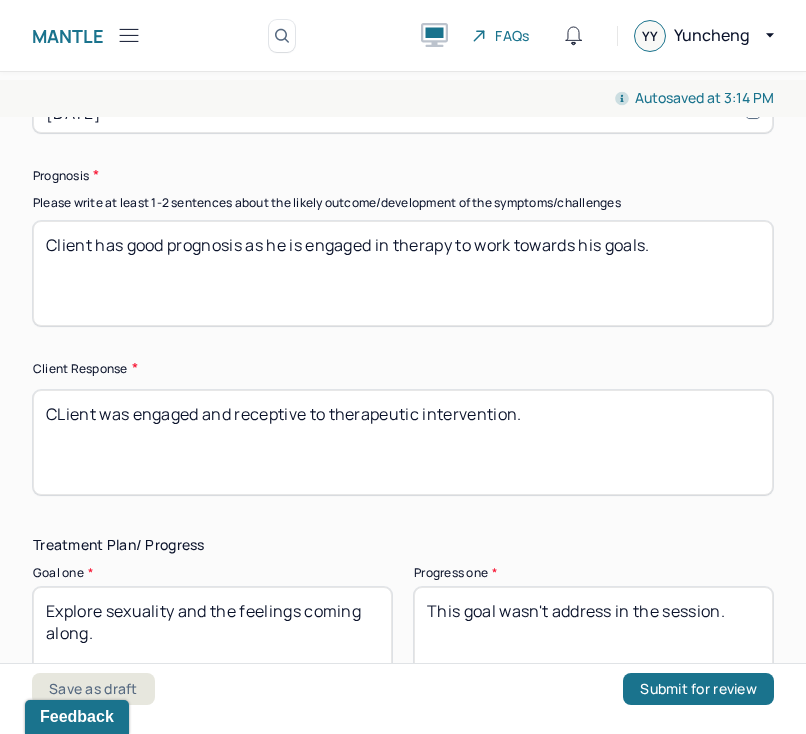 scroll, scrollTop: 3154, scrollLeft: 0, axis: vertical 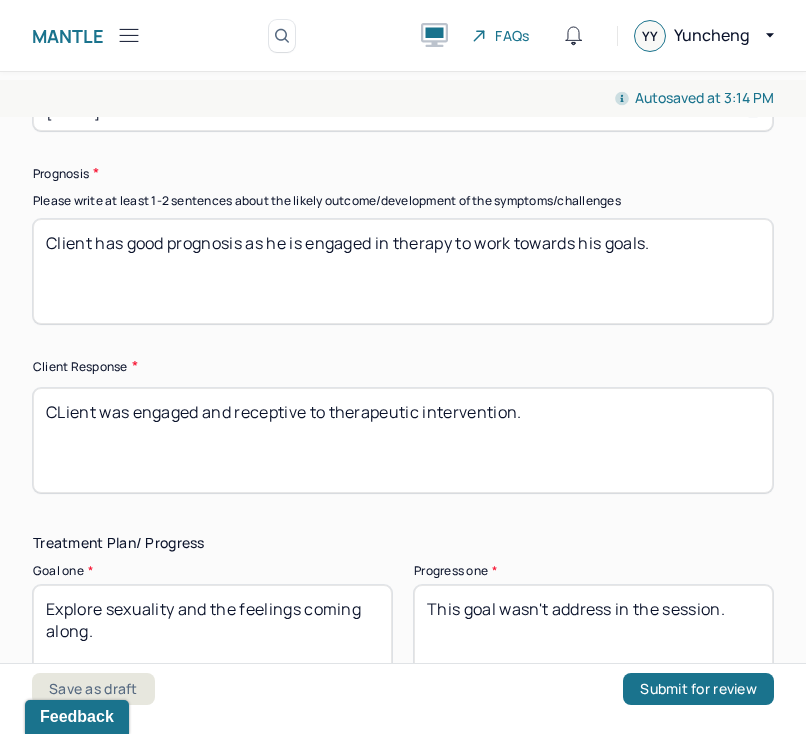 click on "CLient was engaged and receptive to therapeutic intervention." at bounding box center [403, 440] 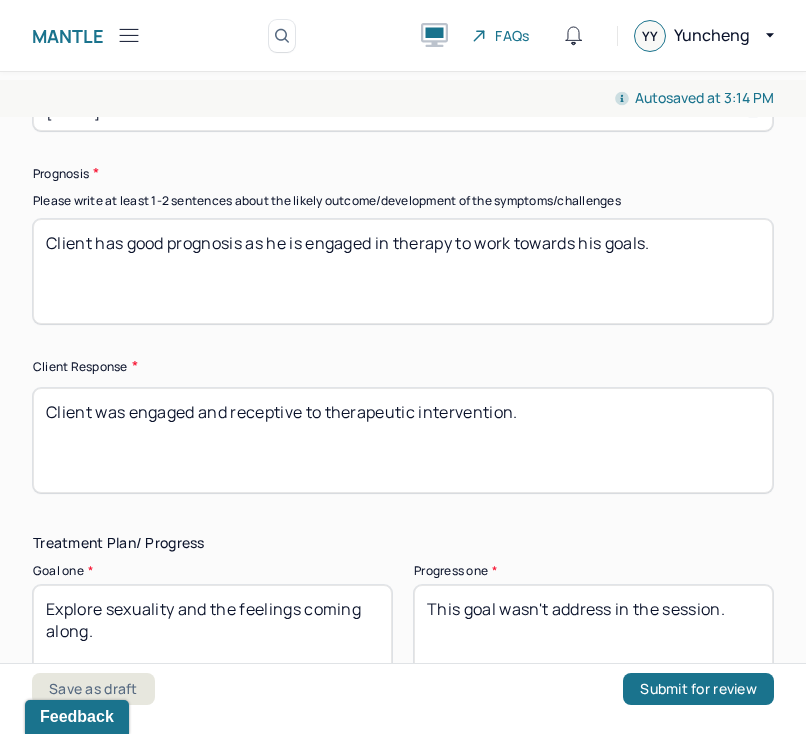 drag, startPoint x: 132, startPoint y: 407, endPoint x: 510, endPoint y: 406, distance: 378.0013 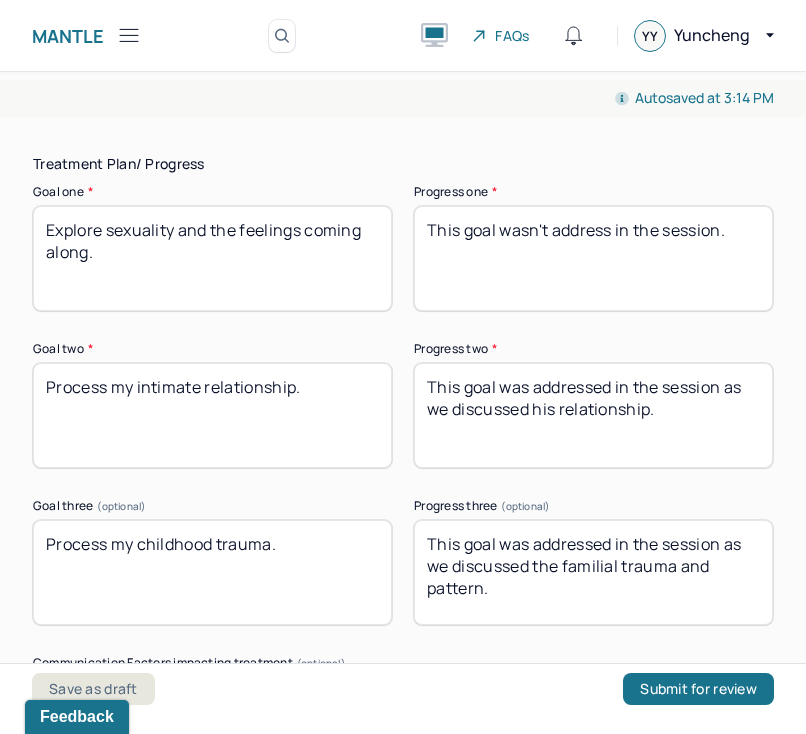 scroll, scrollTop: 3526, scrollLeft: 0, axis: vertical 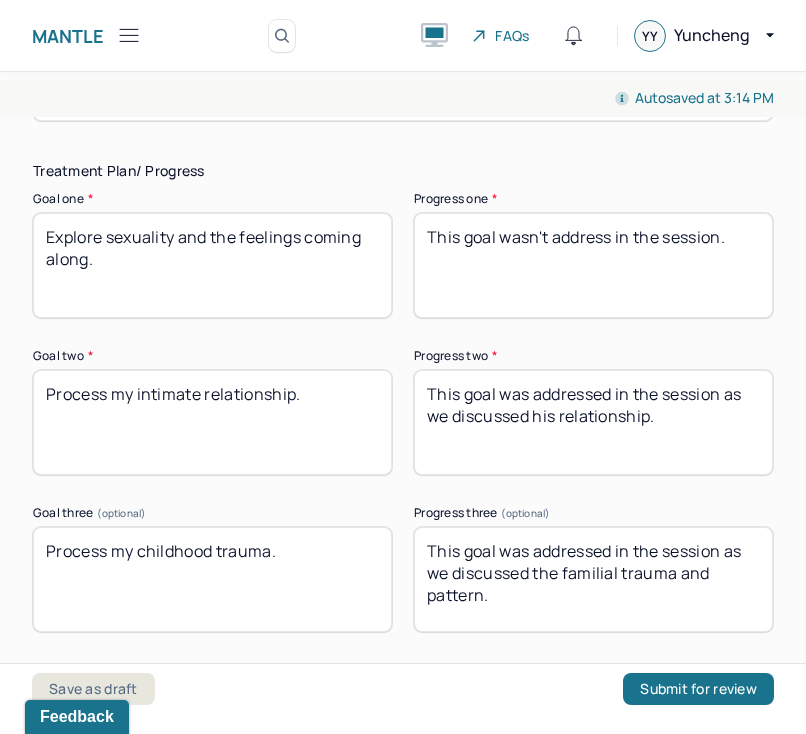 type on "Client was introspective." 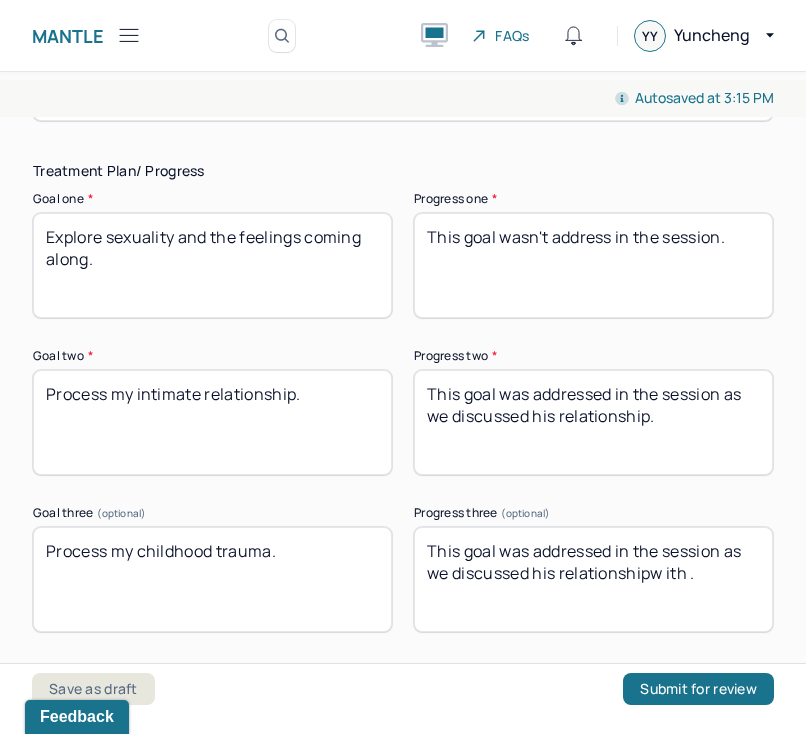 click on "This goal was addressed in the session as we discussed his relationshipw ith ." at bounding box center (593, 579) 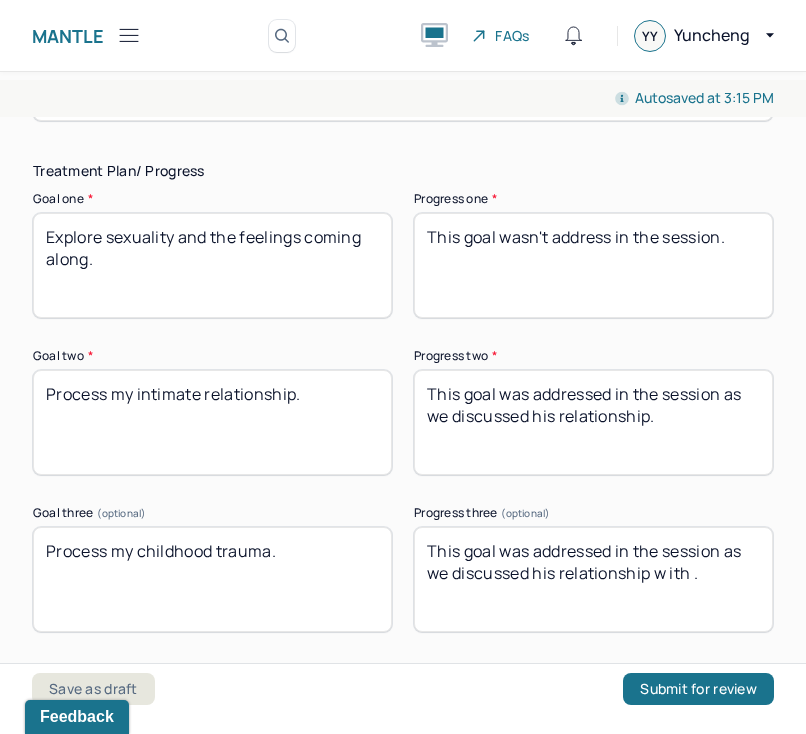 click on "This goal was addressed in the session as we discussed his relationshipw ith ." at bounding box center [593, 579] 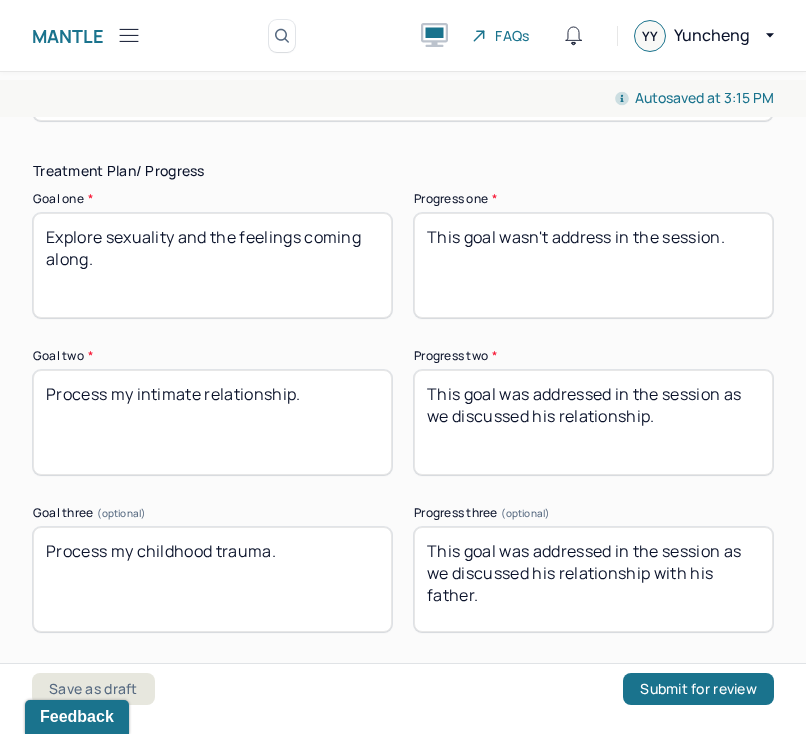 type on "This goal was addressed in the session as we discussed his relationship with his father." 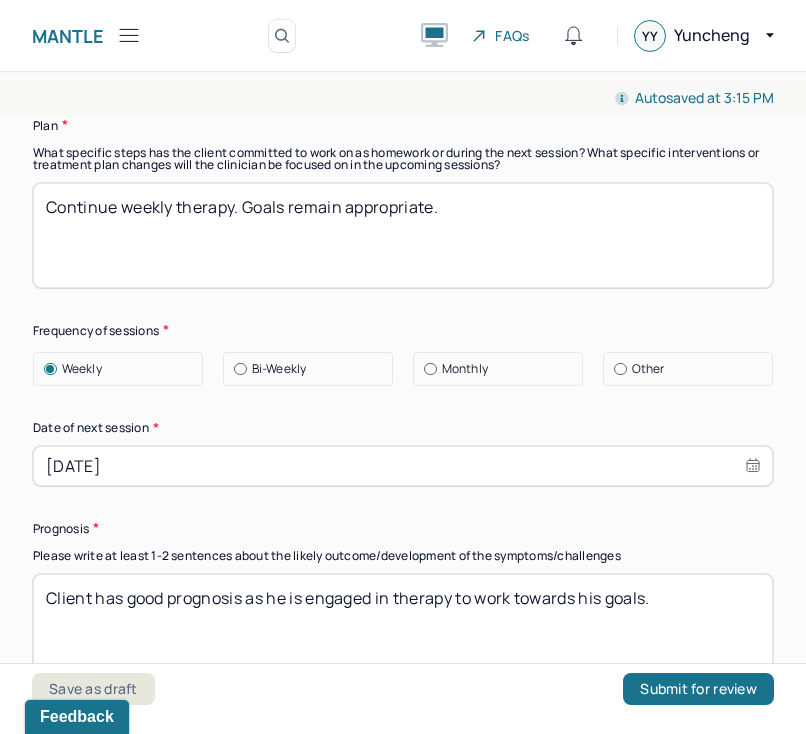 scroll, scrollTop: 2785, scrollLeft: 0, axis: vertical 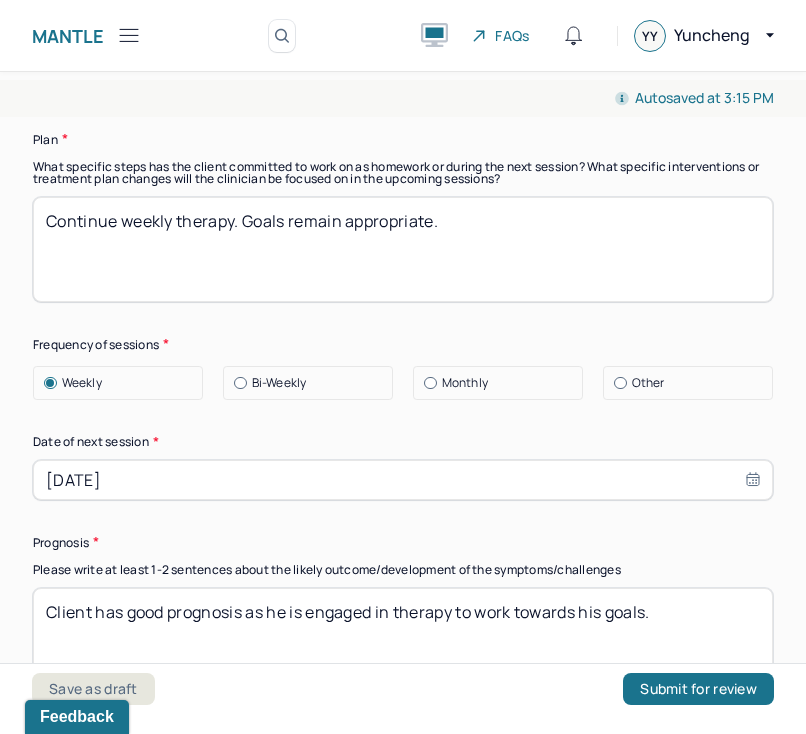 type on "This goal was addressed in the session as we discussed his intimate relationship." 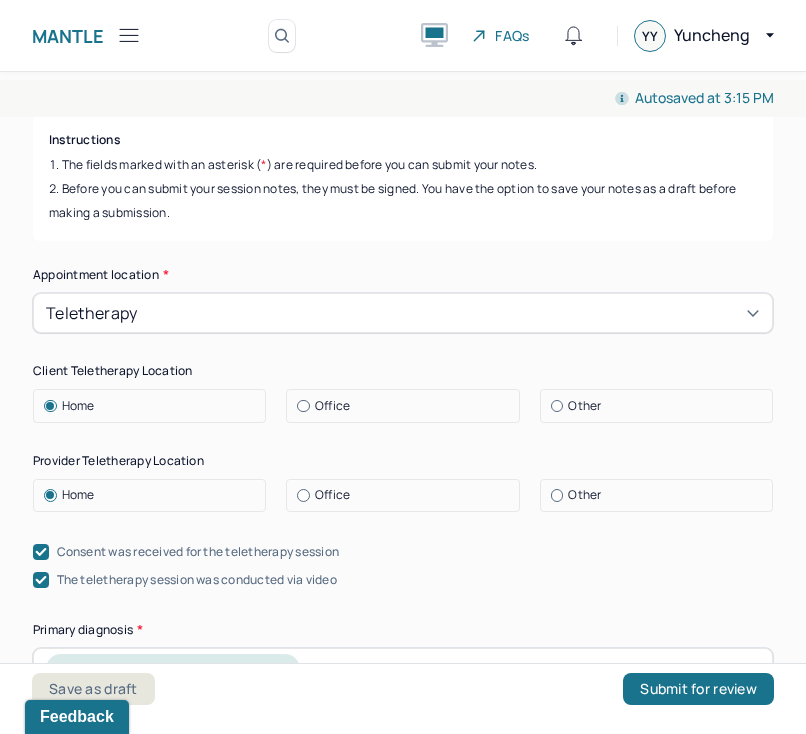 scroll, scrollTop: 0, scrollLeft: 0, axis: both 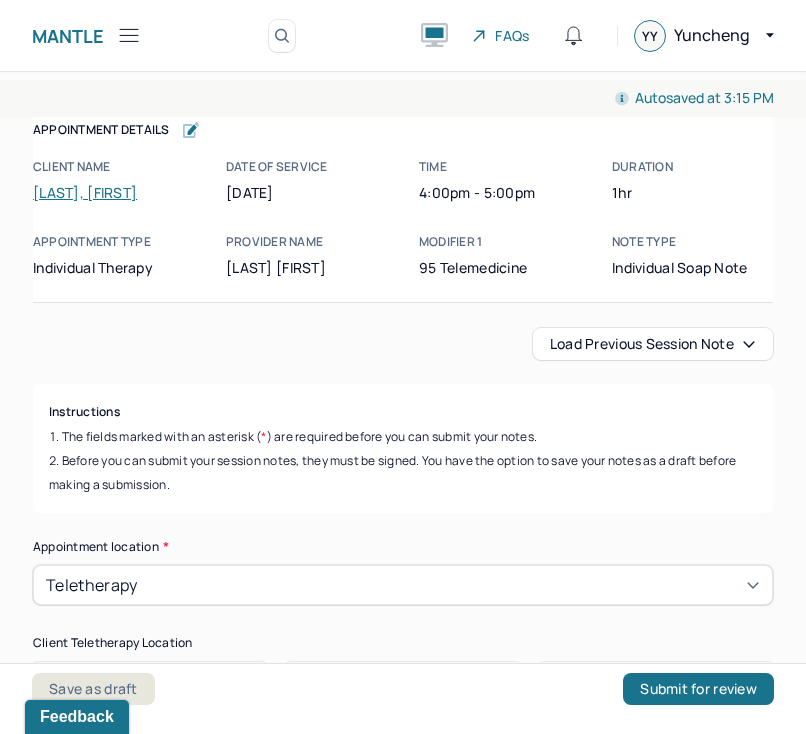 click on "Load previous session note" at bounding box center (653, 344) 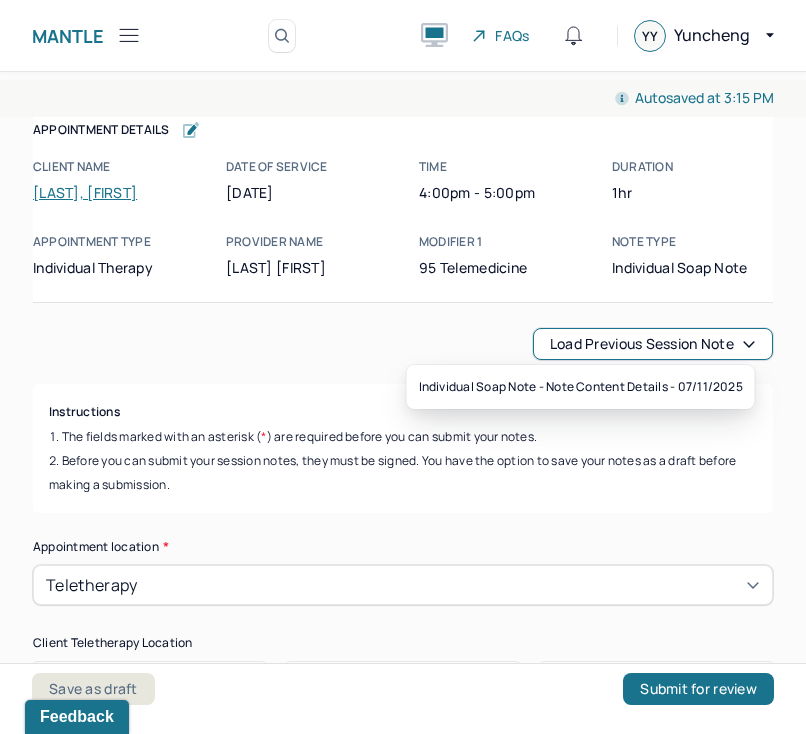 click on "Load previous session note" at bounding box center [403, 344] 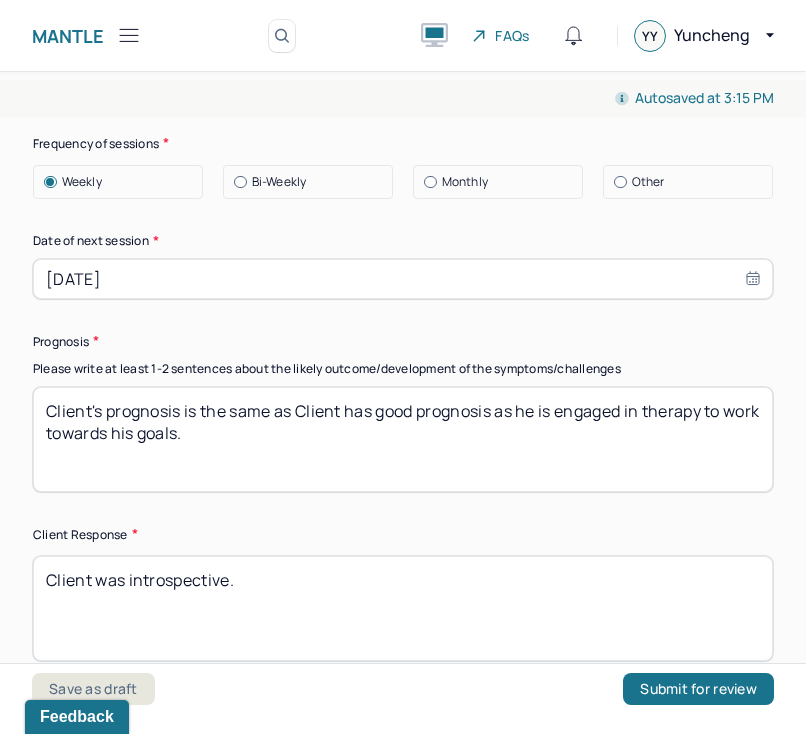 scroll, scrollTop: 2980, scrollLeft: 0, axis: vertical 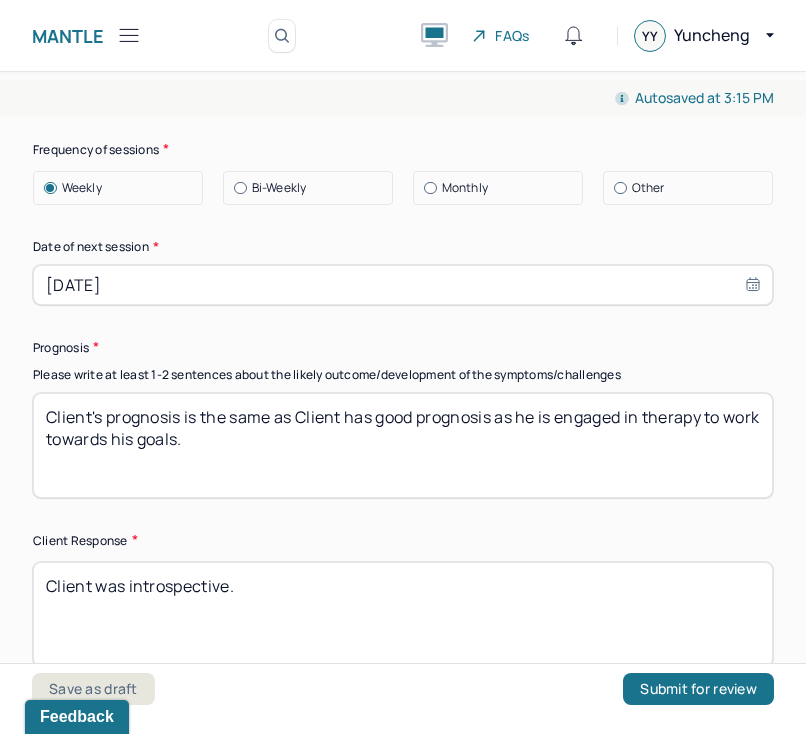 click on "Client's prognosis is the same as Client has good prognosis as he is engaged in therapy to work towards his goals." at bounding box center [403, 445] 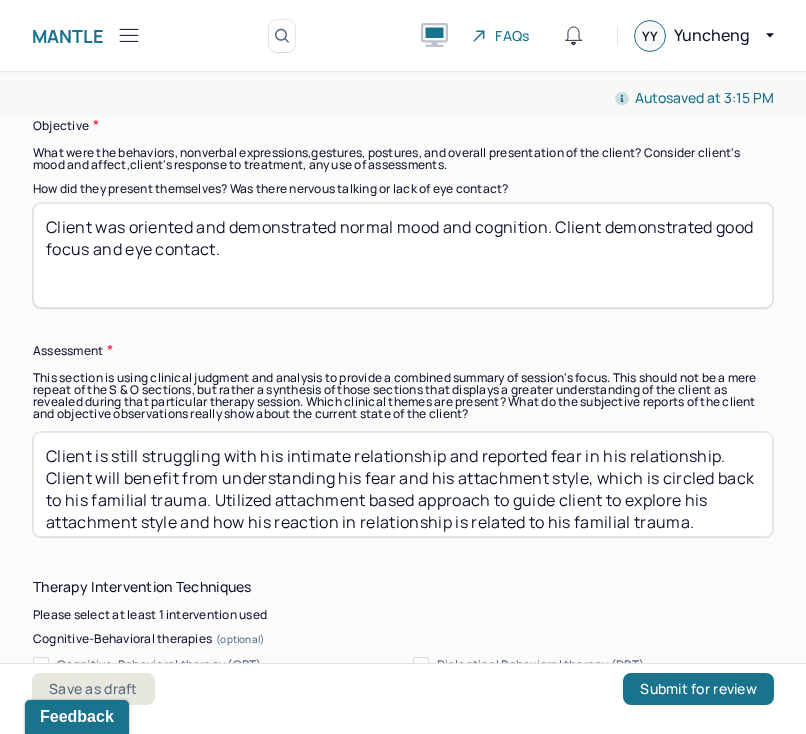 scroll, scrollTop: 1662, scrollLeft: 0, axis: vertical 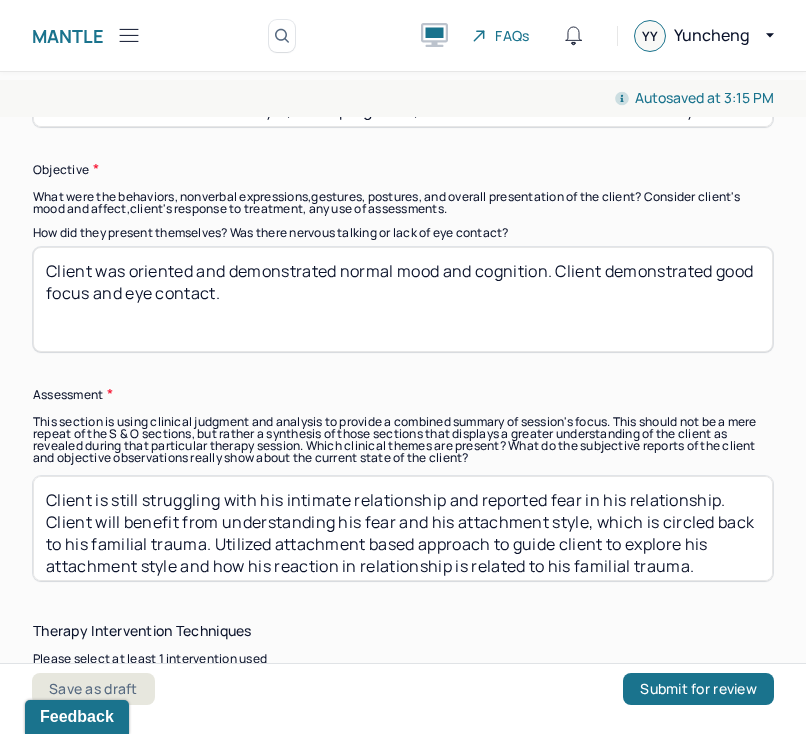 type on "Client's prognosis is the same as 7/11. Client has good prognosis as he is engaged in therapy to work towards his goals." 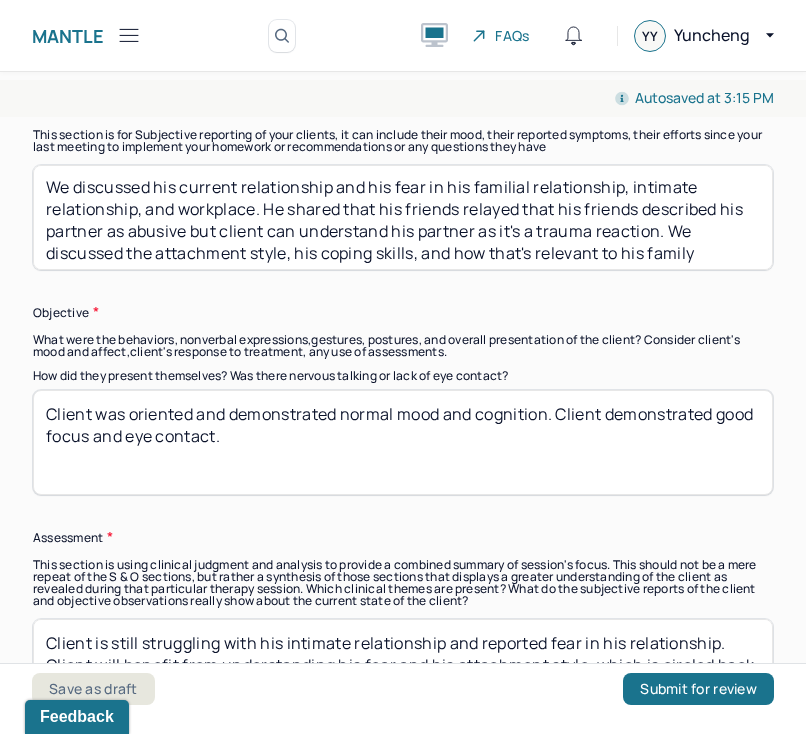 scroll, scrollTop: 1492, scrollLeft: 0, axis: vertical 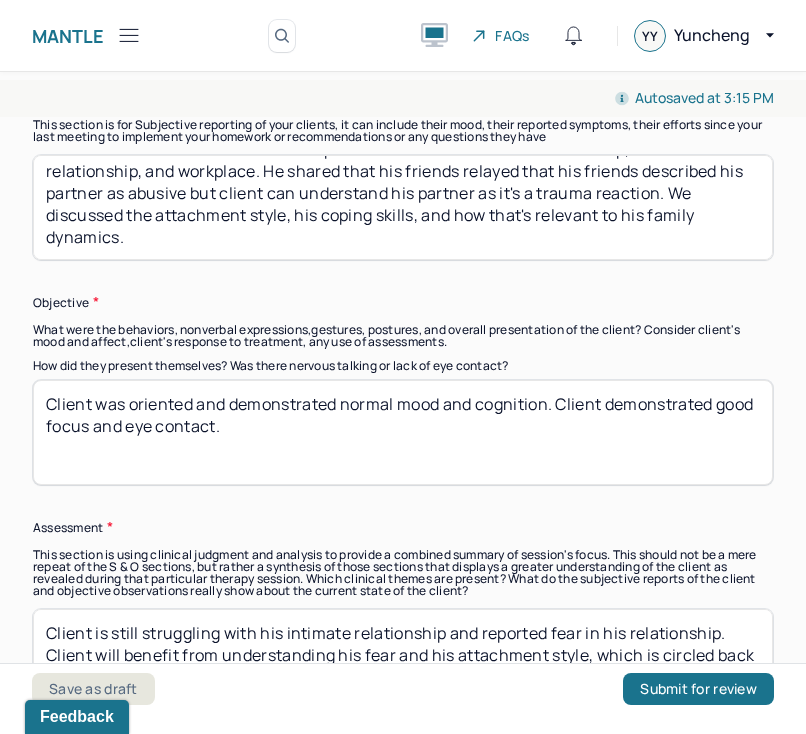 drag, startPoint x: 266, startPoint y: 193, endPoint x: 698, endPoint y: 259, distance: 437.01257 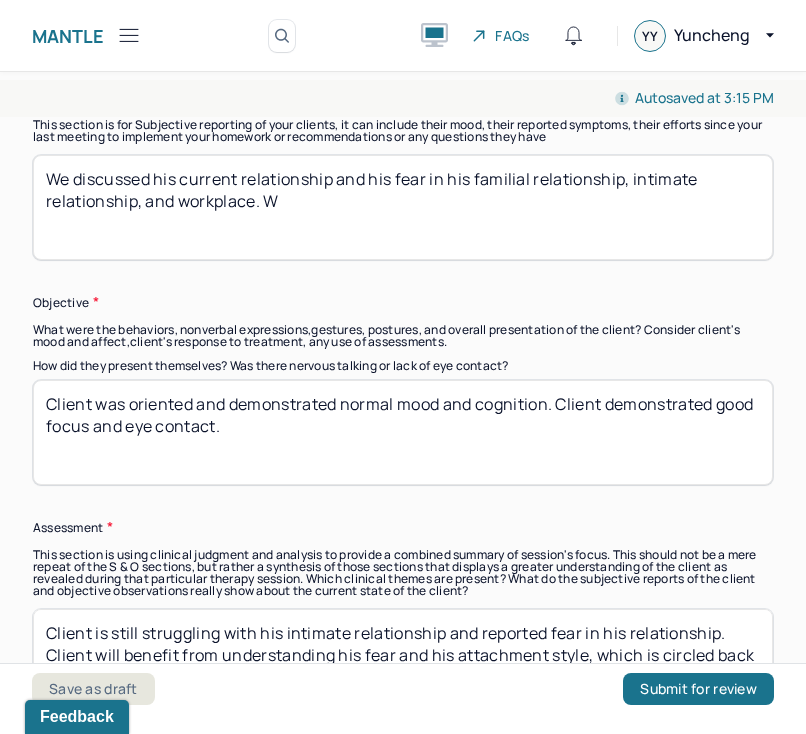 scroll, scrollTop: 0, scrollLeft: 0, axis: both 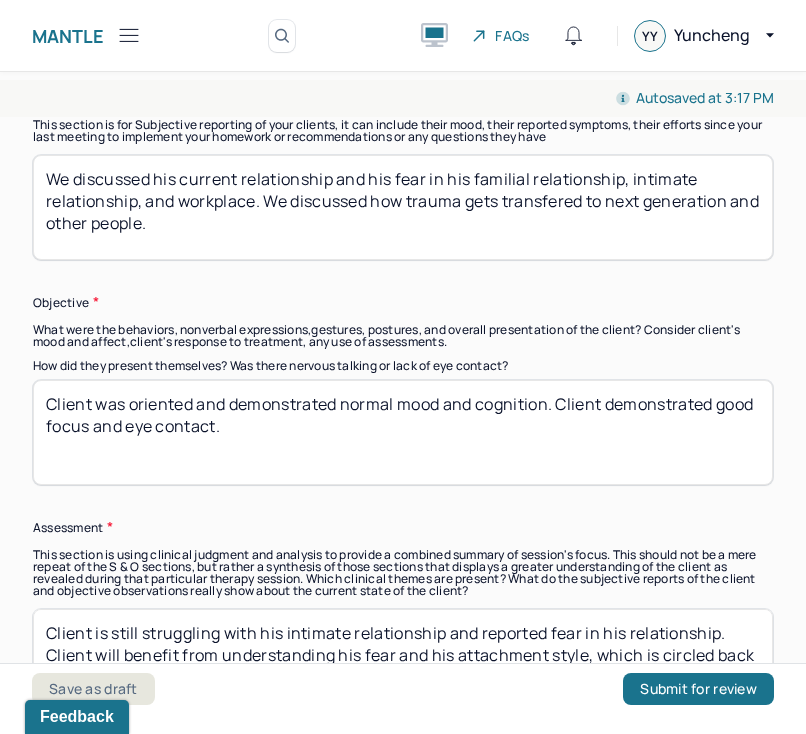 click on "We discussed his current relationship and his fear in his familial relationship, intimate relationship, and workplace. We discussed how trauma gets transfered to next generation and other people." at bounding box center [403, 207] 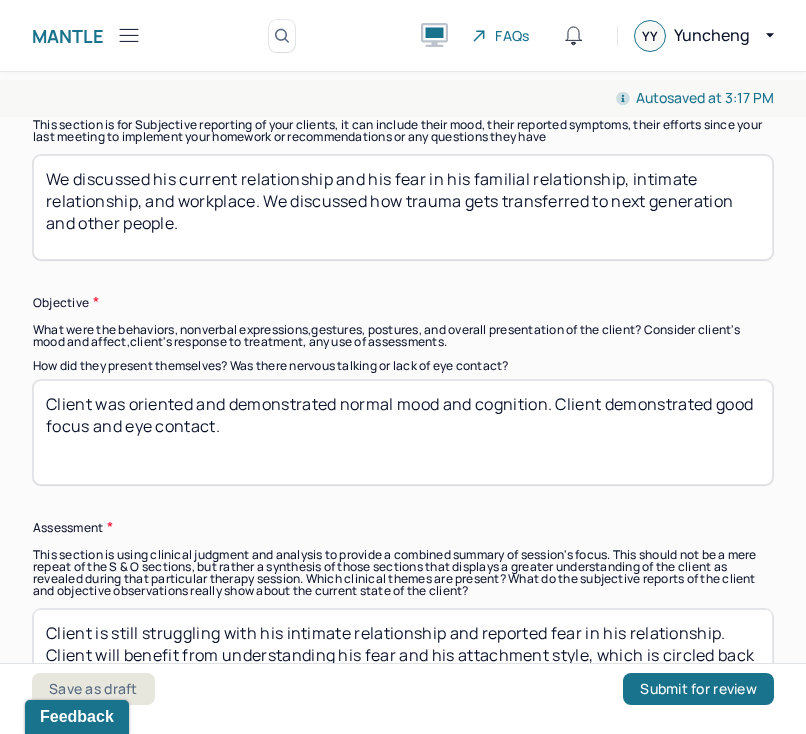 type on "We discussed his current relationship and his fear in his familial relationship, intimate relationship, and workplace. We discussed how trauma gets transferred to next generation and other people." 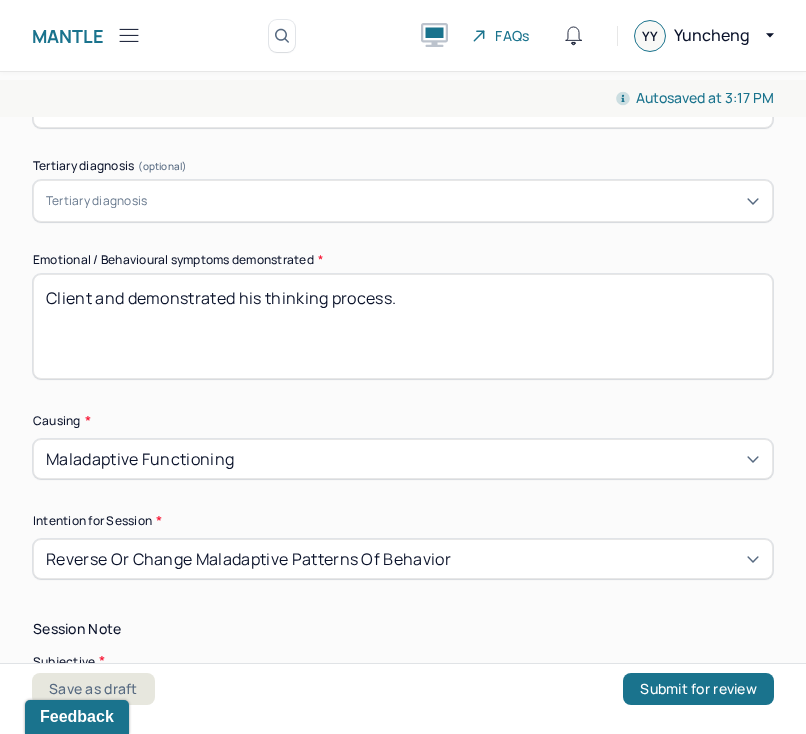 scroll, scrollTop: 930, scrollLeft: 0, axis: vertical 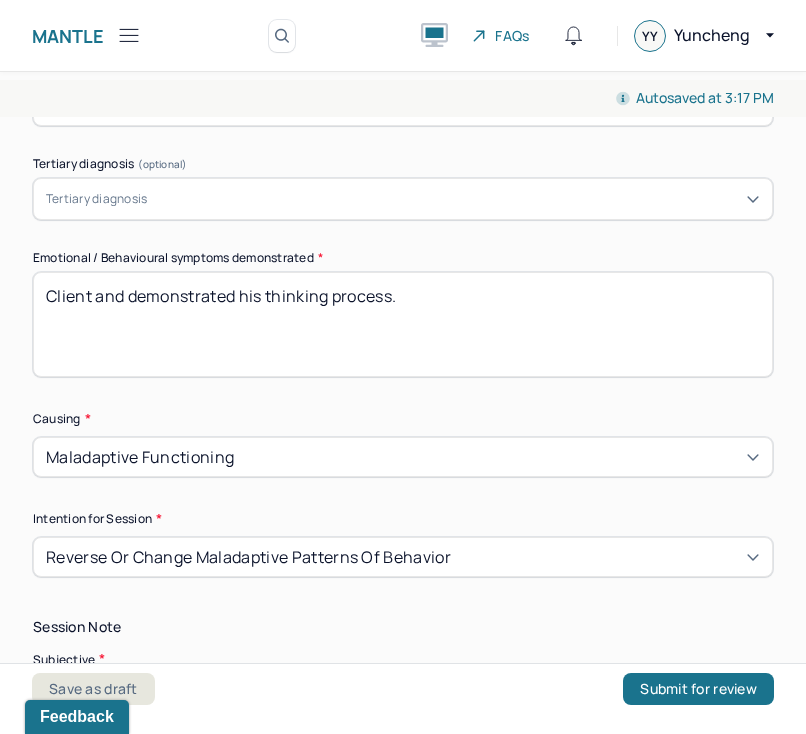 click on "Client and demonstrated his thinking process." at bounding box center (403, 324) 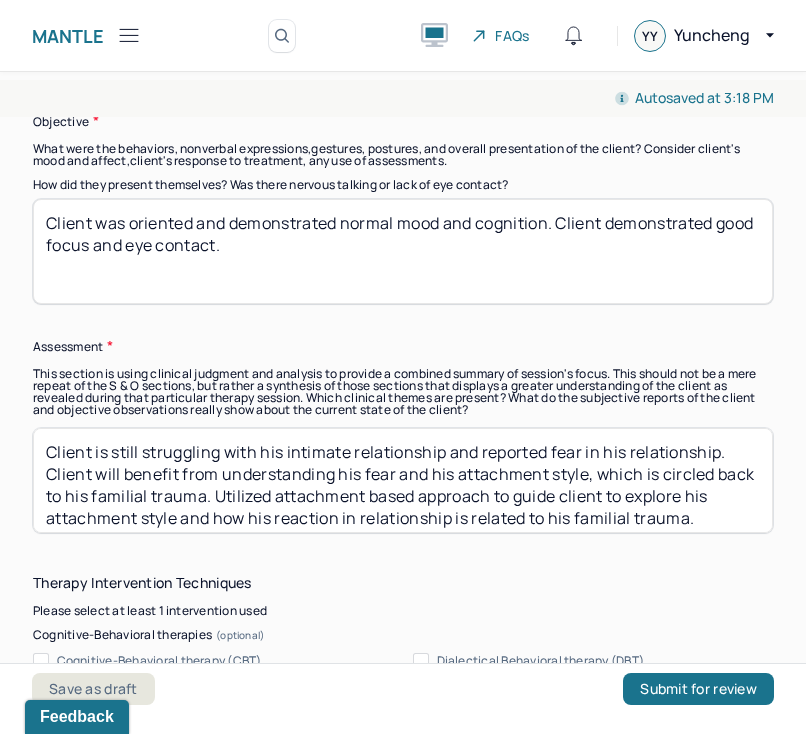 scroll, scrollTop: 1674, scrollLeft: 0, axis: vertical 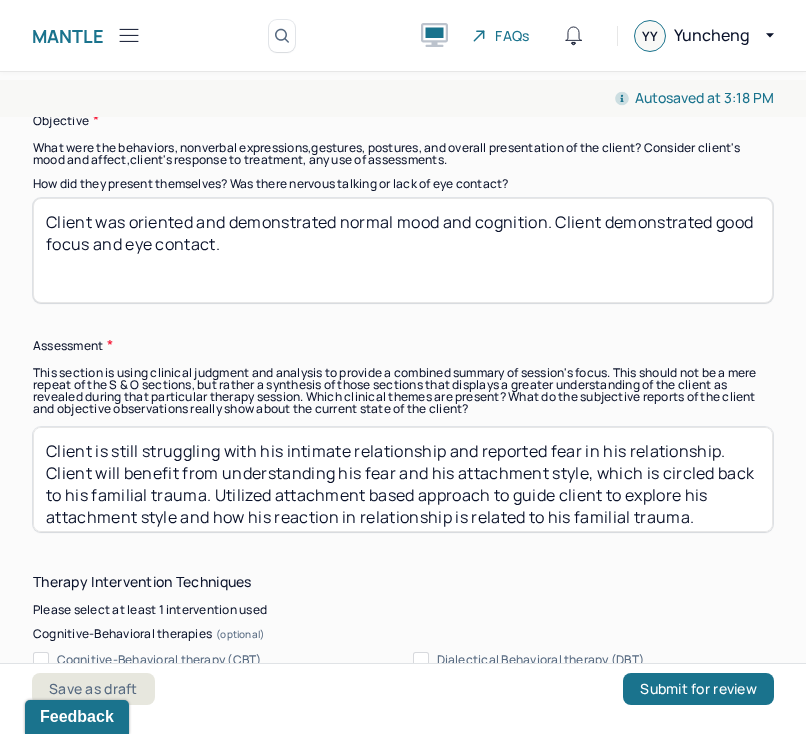 type on "Client demonstrated his thinking process." 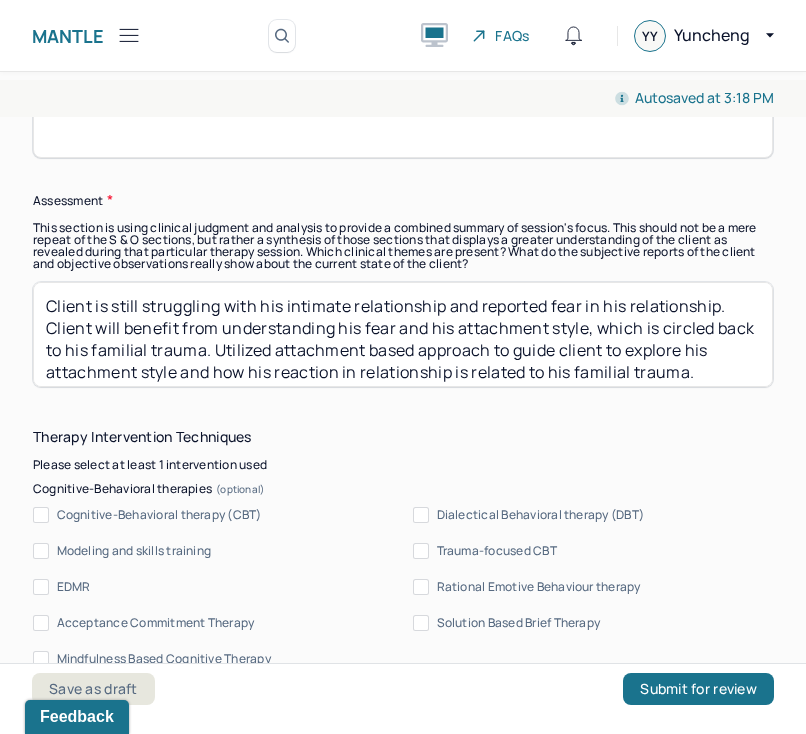 scroll, scrollTop: 1820, scrollLeft: 0, axis: vertical 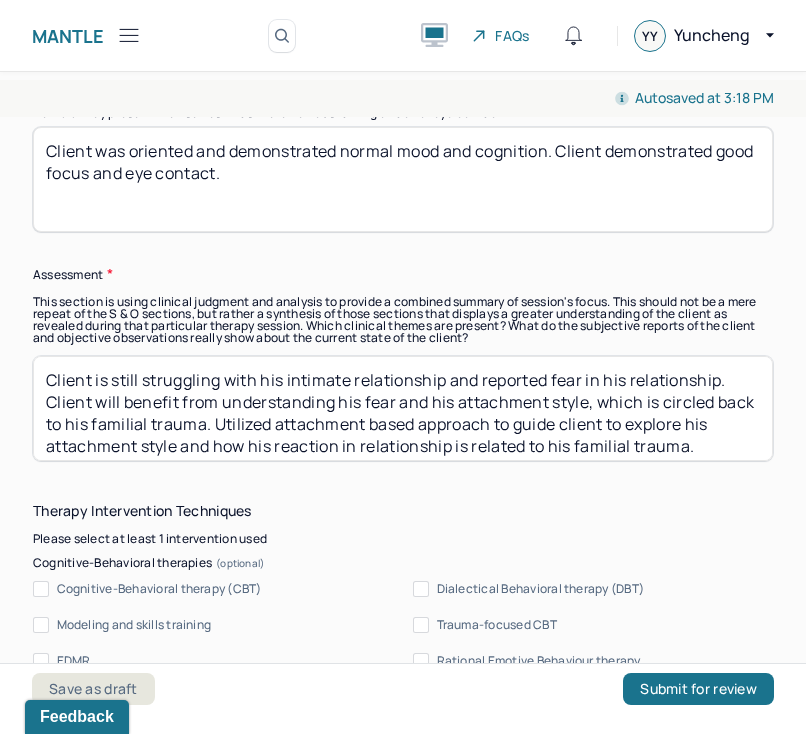 drag, startPoint x: 483, startPoint y: 375, endPoint x: 553, endPoint y: 374, distance: 70.00714 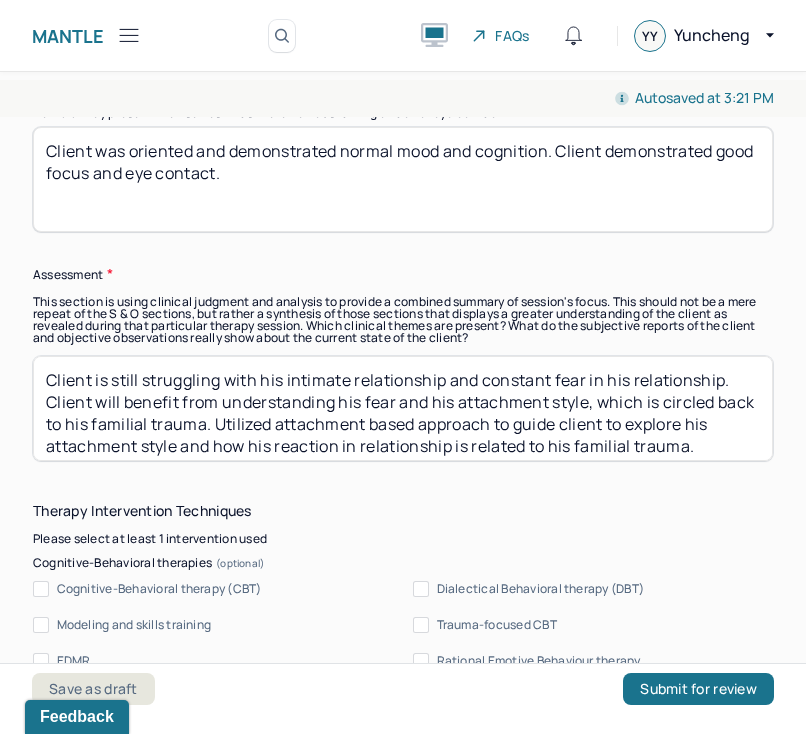 drag, startPoint x: 221, startPoint y: 397, endPoint x: 244, endPoint y: 418, distance: 31.144823 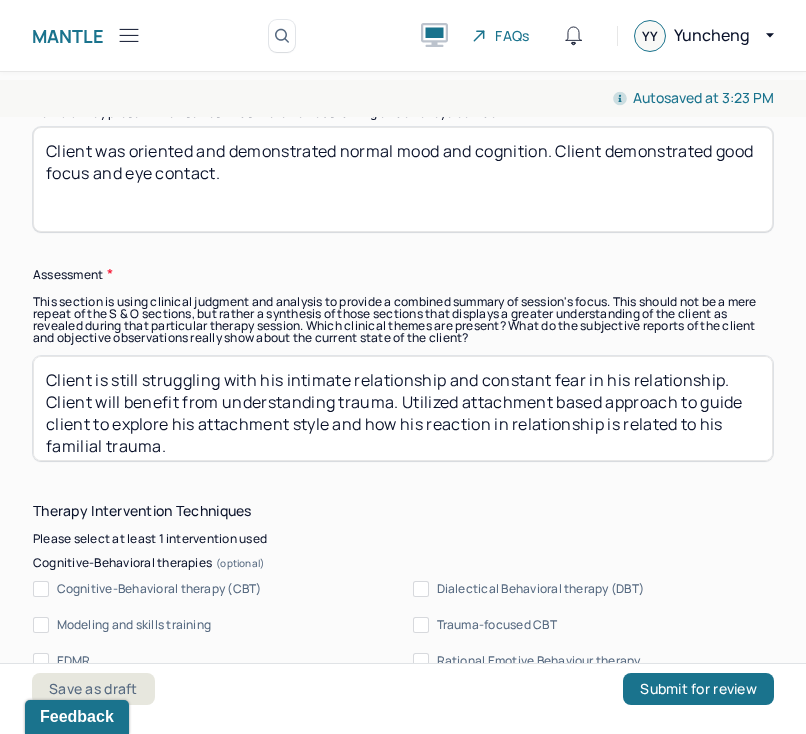 drag, startPoint x: 463, startPoint y: 397, endPoint x: 600, endPoint y: 404, distance: 137.17871 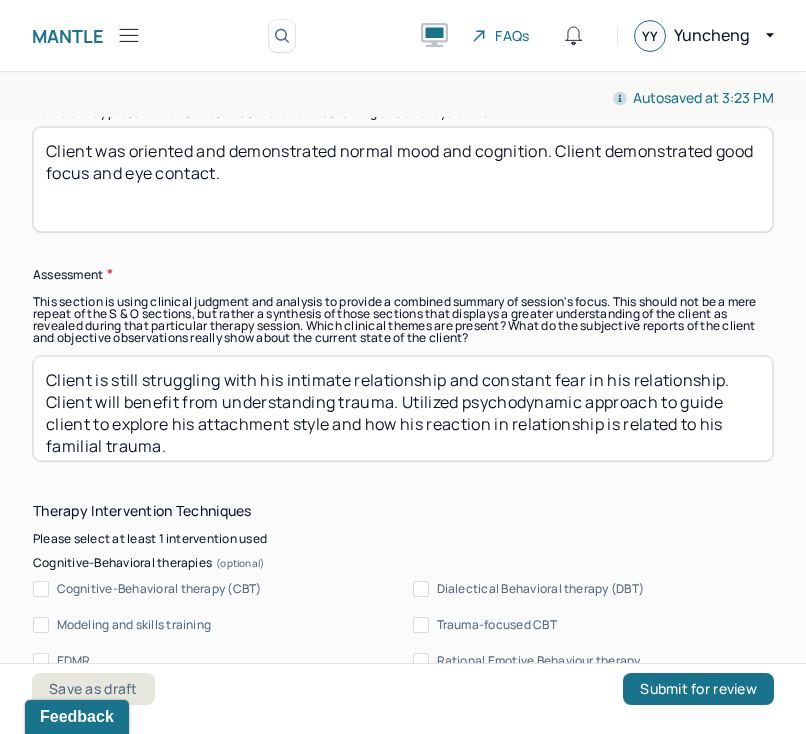 drag, startPoint x: 170, startPoint y: 418, endPoint x: 157, endPoint y: 436, distance: 22.203604 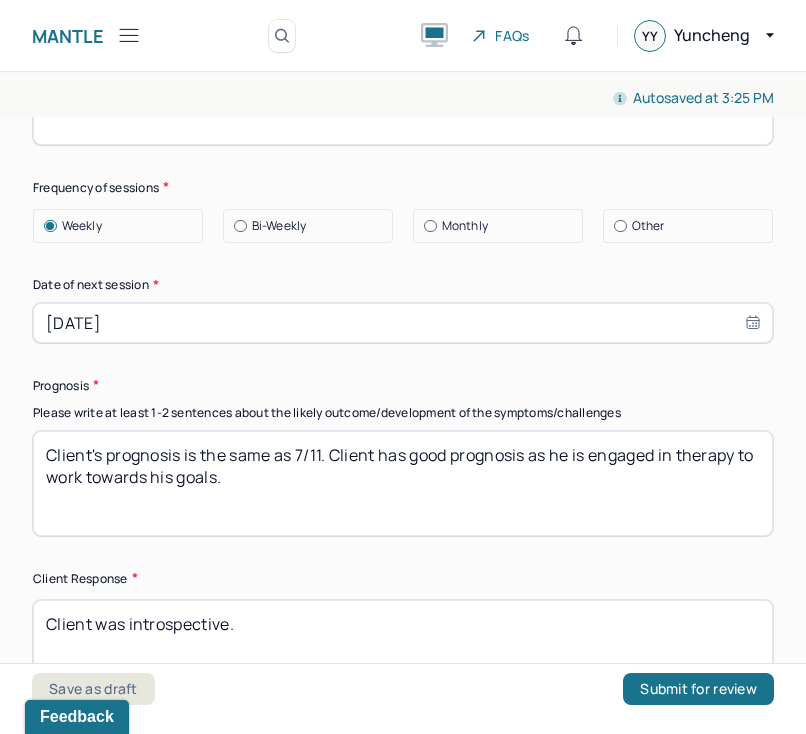 scroll, scrollTop: 2958, scrollLeft: 0, axis: vertical 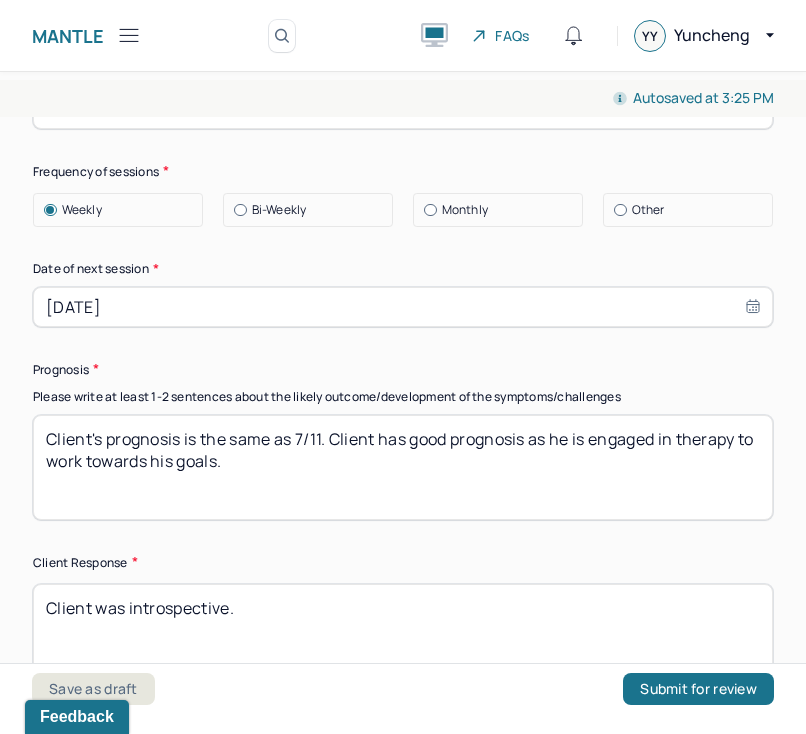 type on "Client is still struggling with his intimate relationship and constant fear in his relationship. Client will benefit from understanding trauma. Utilized psychodynamic approach to guide client to explore how trauma experience impact current life and interpersonal relationship." 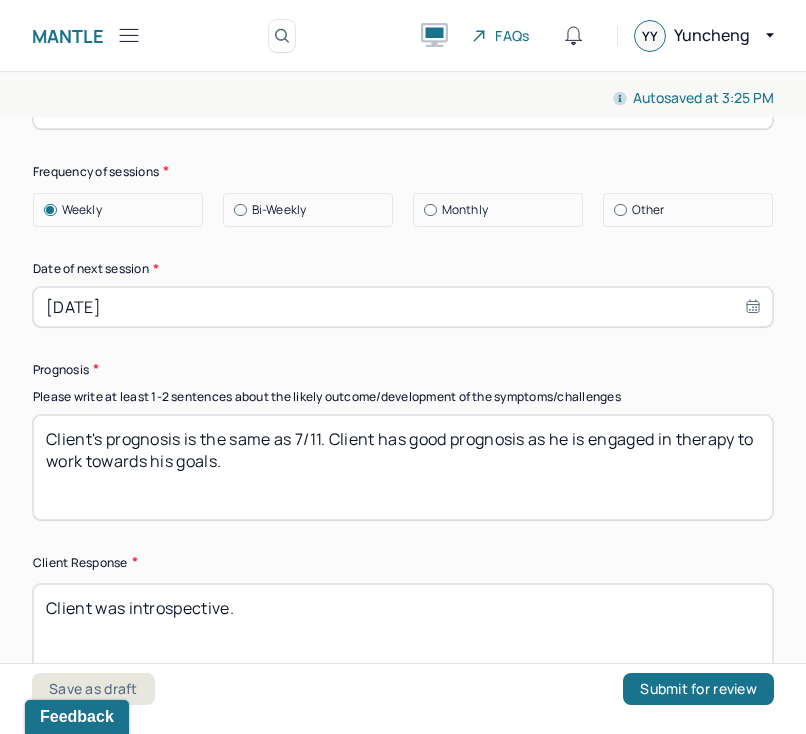 click on "Please write at least 1-2 sentences about the likely outcome/development of the symptoms/challenges" at bounding box center [403, 397] 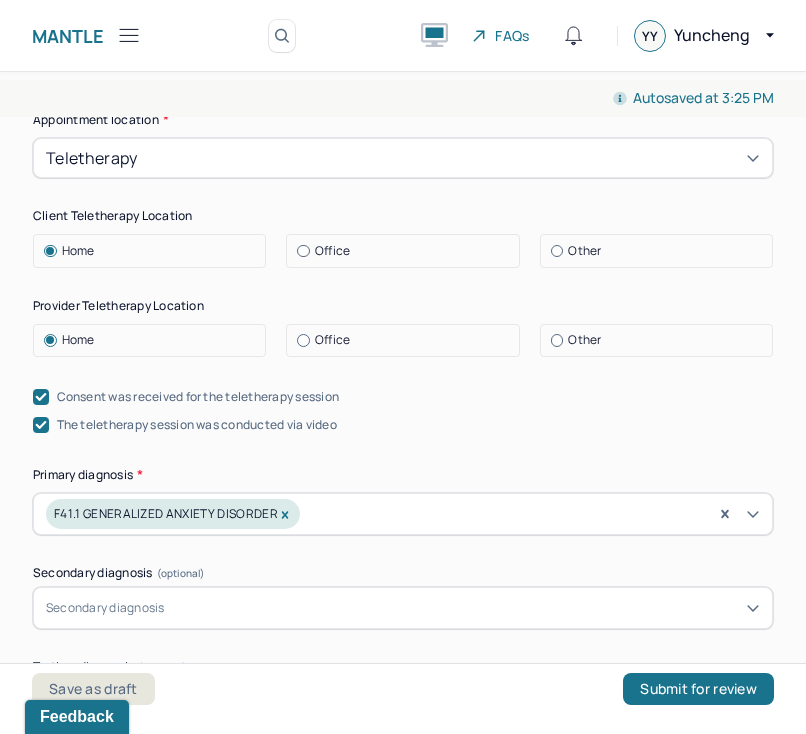 scroll, scrollTop: 0, scrollLeft: 0, axis: both 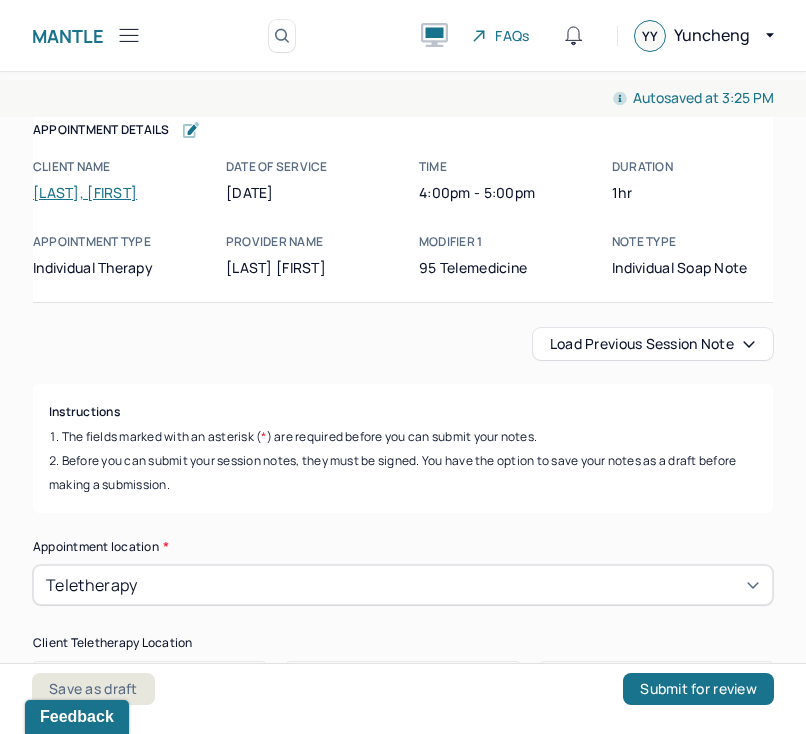 click 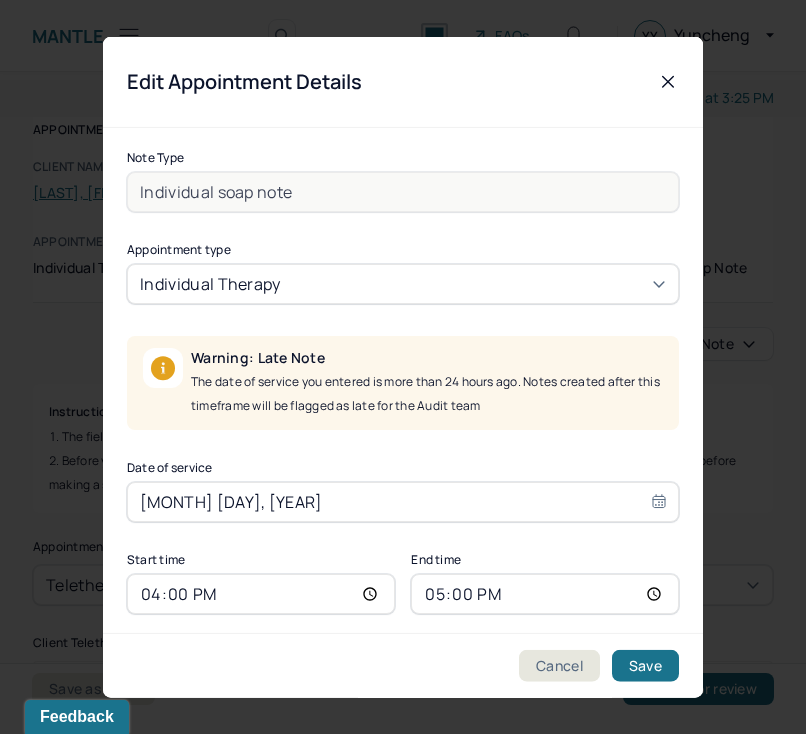 scroll, scrollTop: 4, scrollLeft: 0, axis: vertical 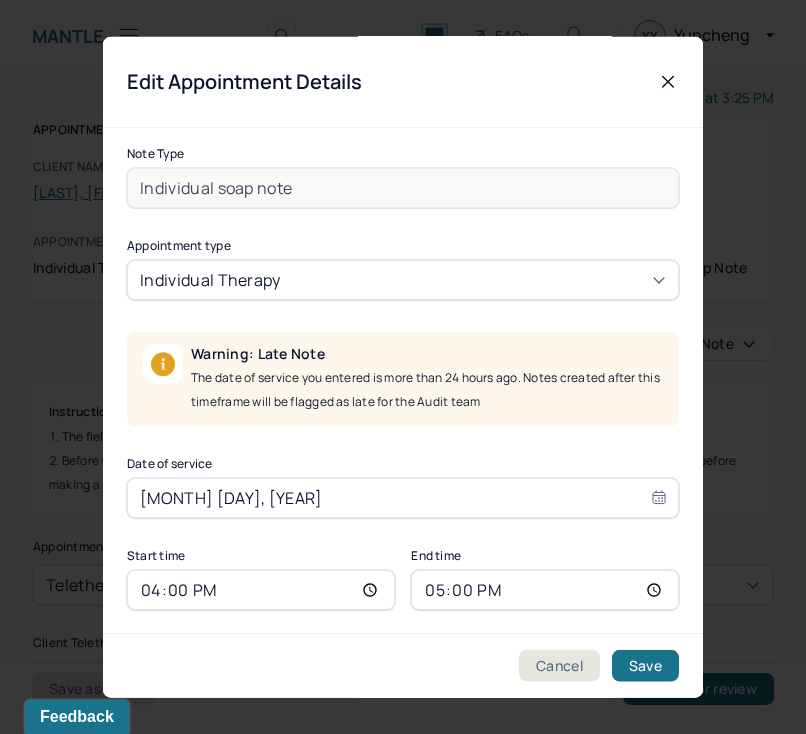 click on "17:00" at bounding box center [545, 590] 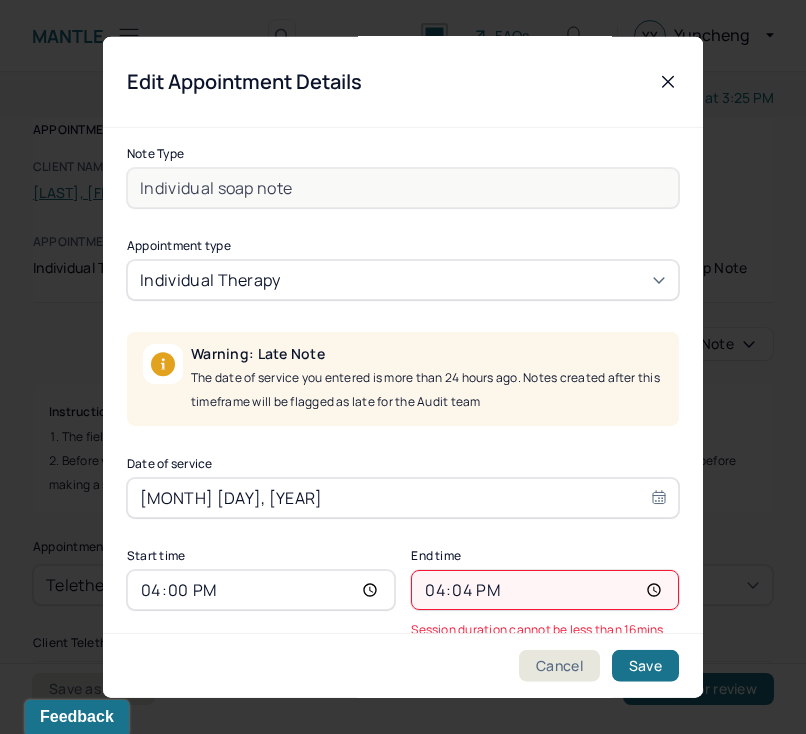 type on "16:40" 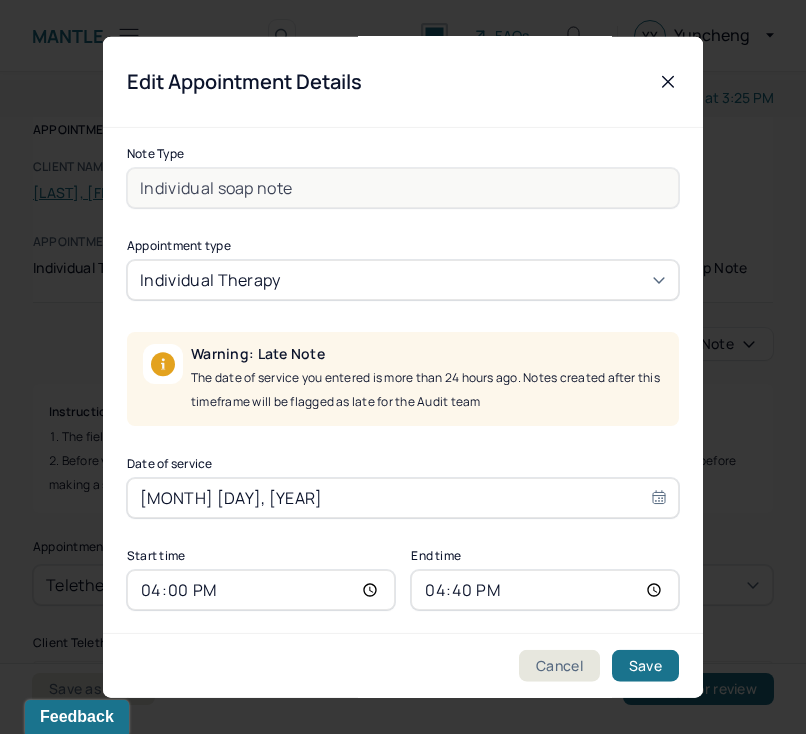 scroll, scrollTop: 96, scrollLeft: 0, axis: vertical 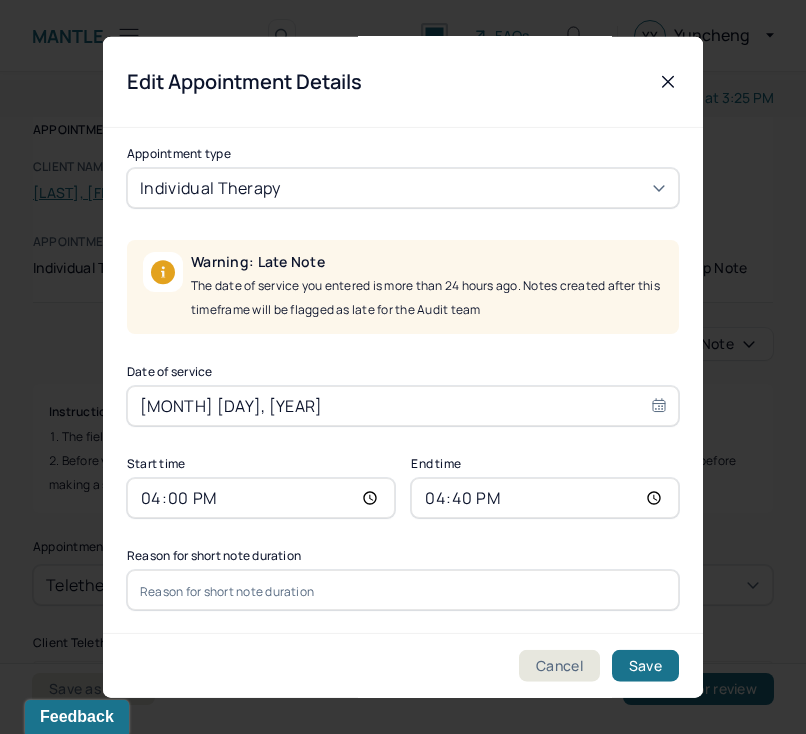 click at bounding box center [403, 590] 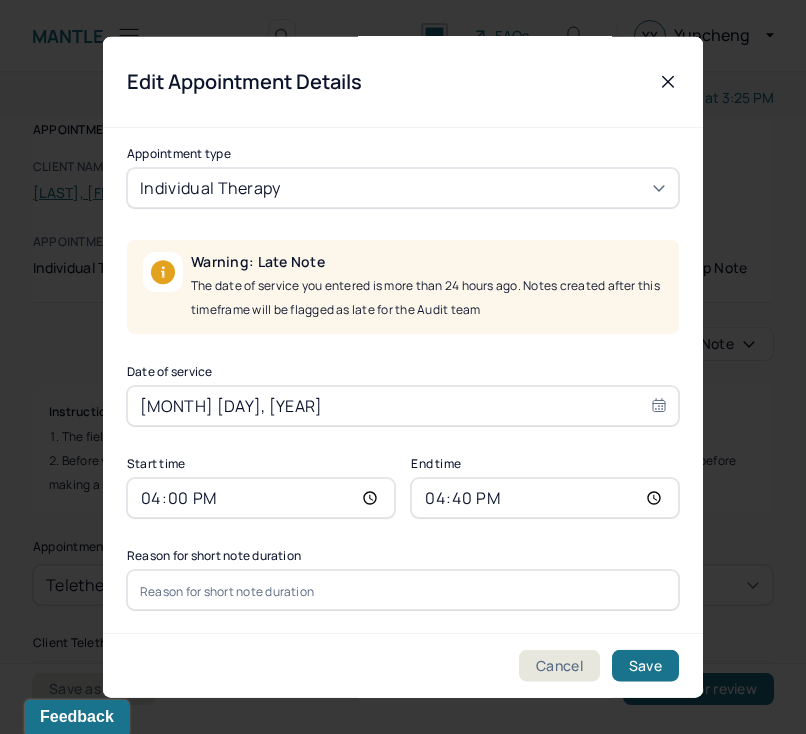 paste on "fire alarm went off in building and session ended prematurely." 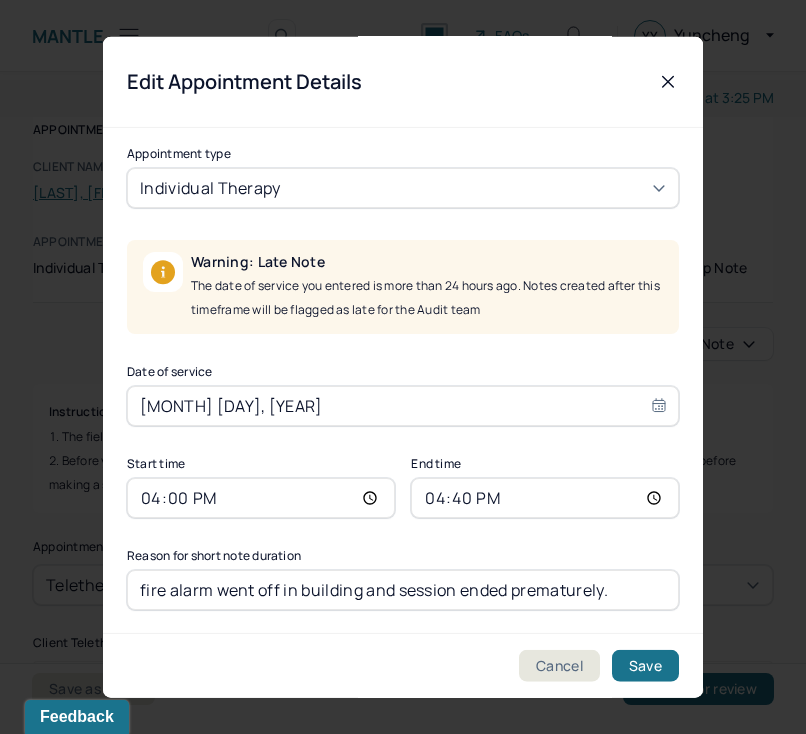 click on "fire alarm went off in building and session ended prematurely." at bounding box center [403, 590] 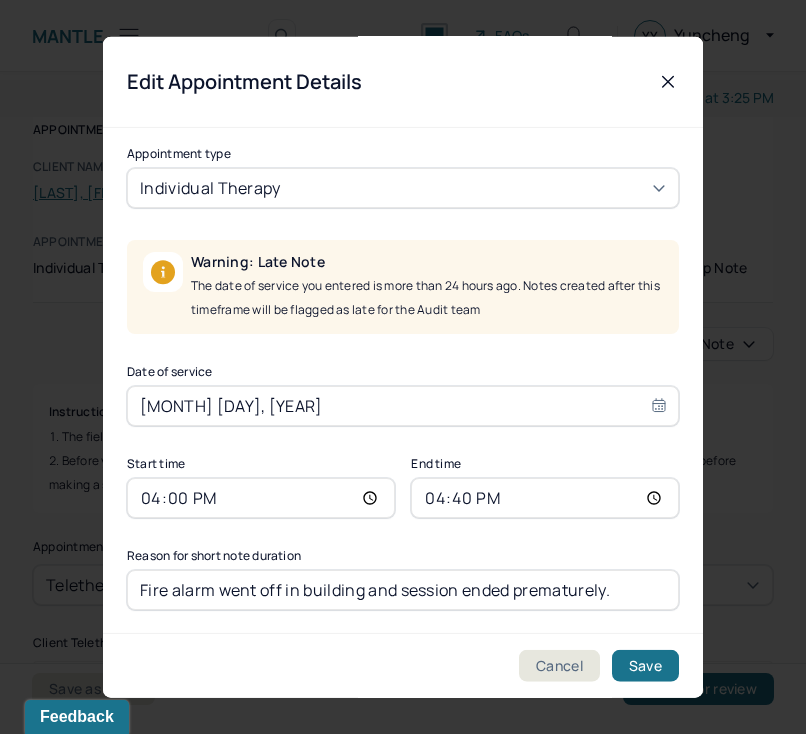 click on "Fire alarm went off in building and session ended prematurely." at bounding box center (403, 590) 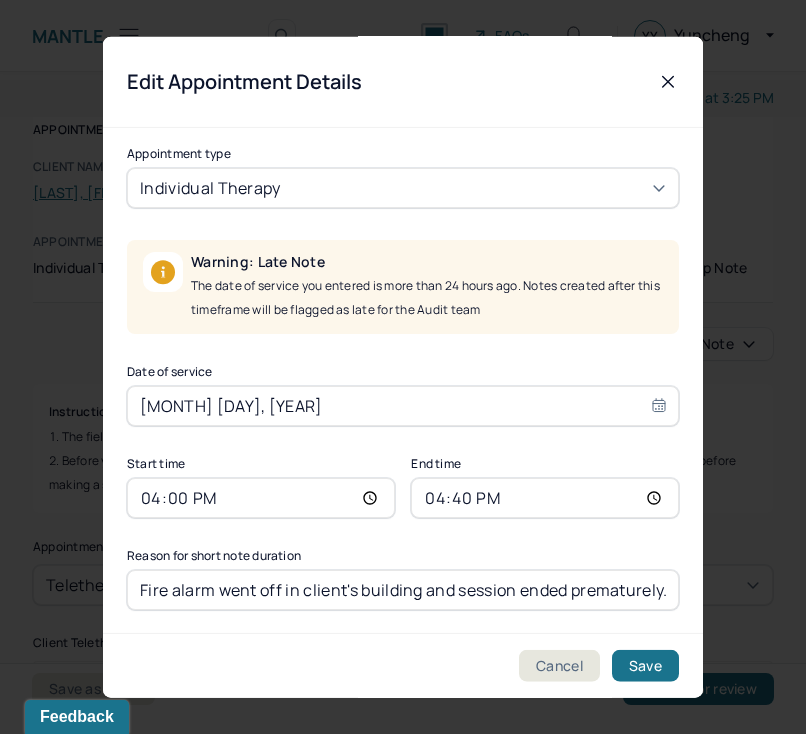 scroll, scrollTop: 0, scrollLeft: 19, axis: horizontal 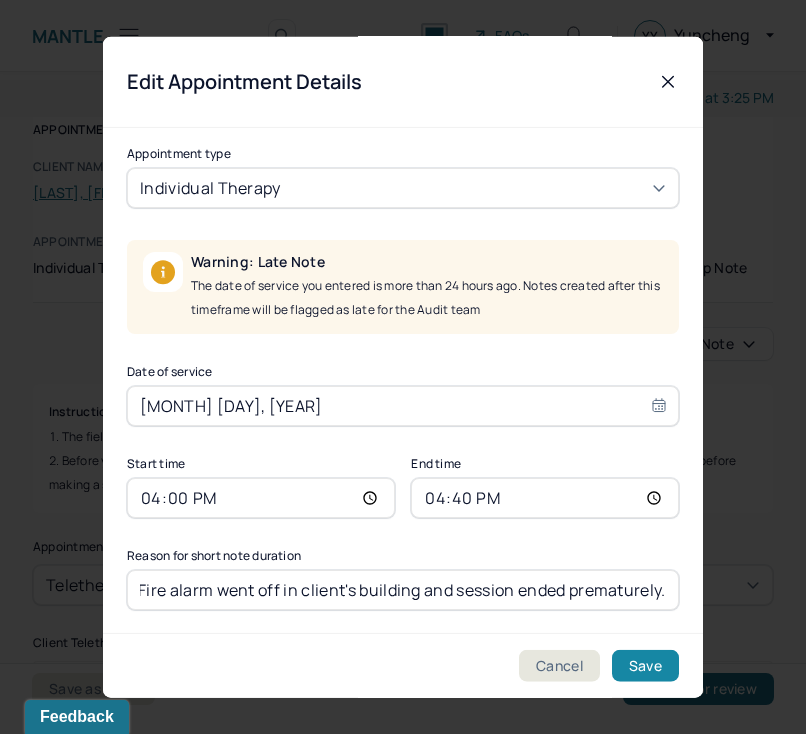 type on "Fire alarm went off in client's building and session ended prematurely." 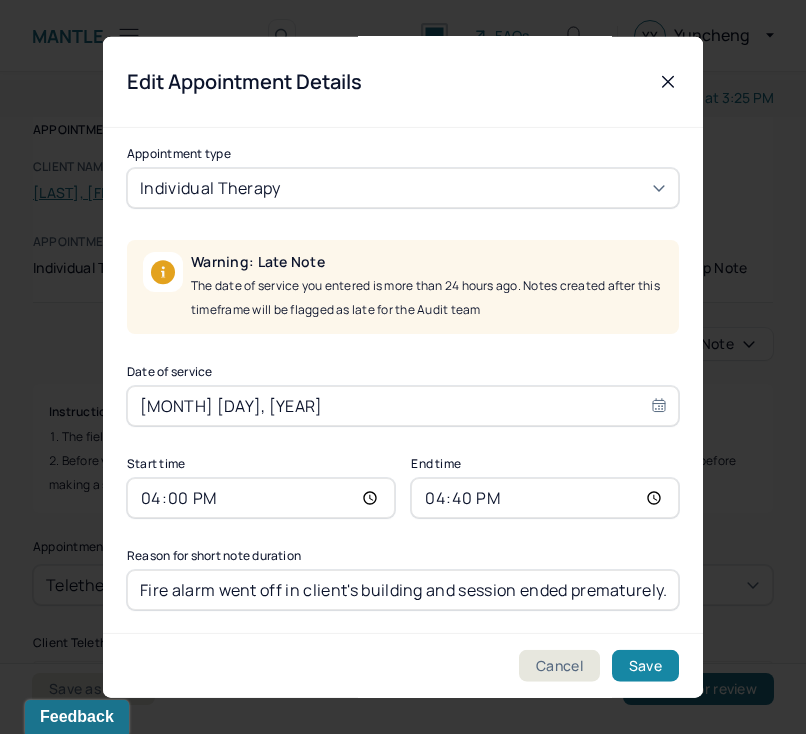 click on "Save" at bounding box center [645, 665] 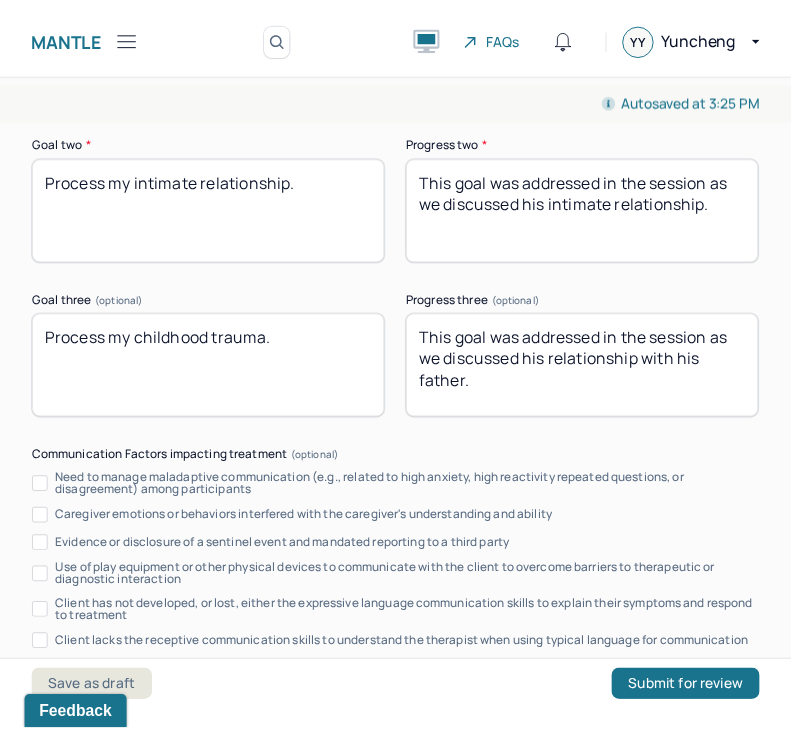 scroll, scrollTop: 4173, scrollLeft: 0, axis: vertical 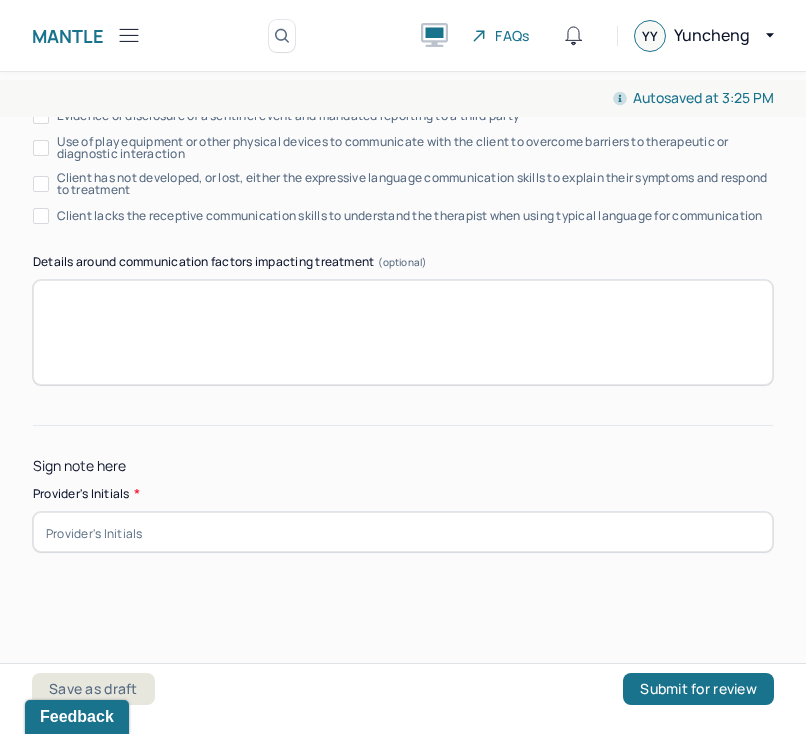click at bounding box center [403, 532] 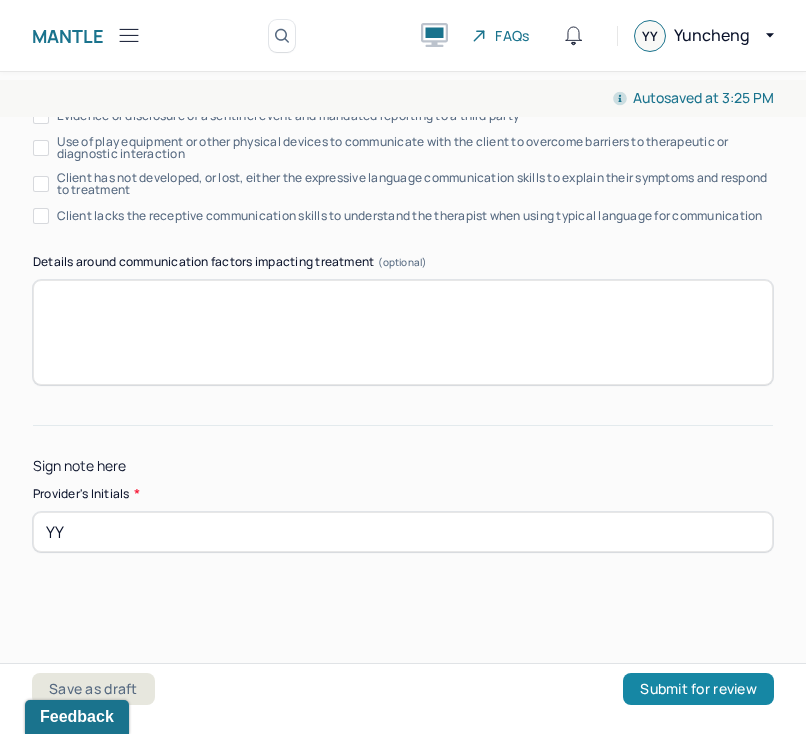 type on "YY" 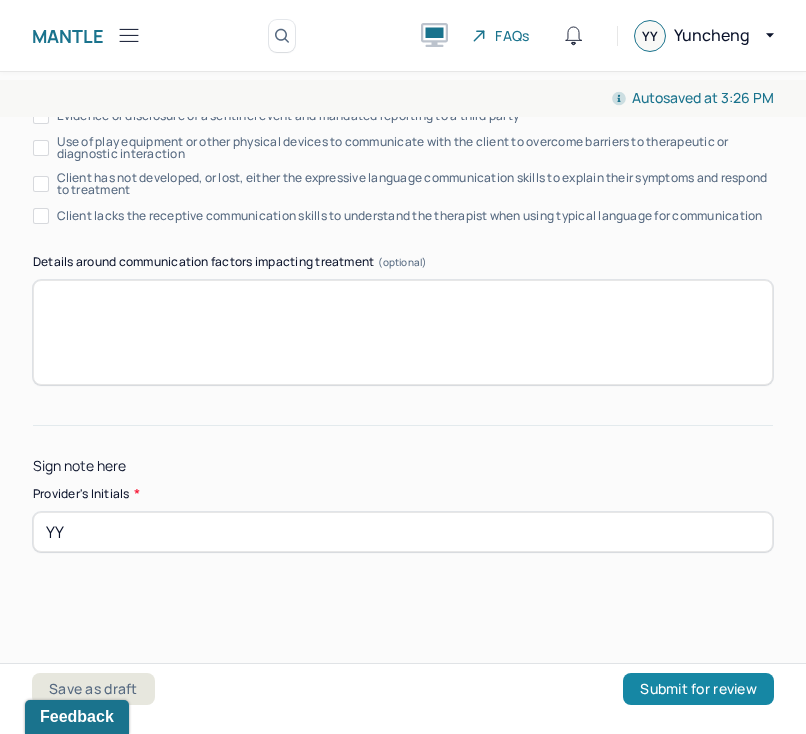click on "Submit for review" at bounding box center [698, 689] 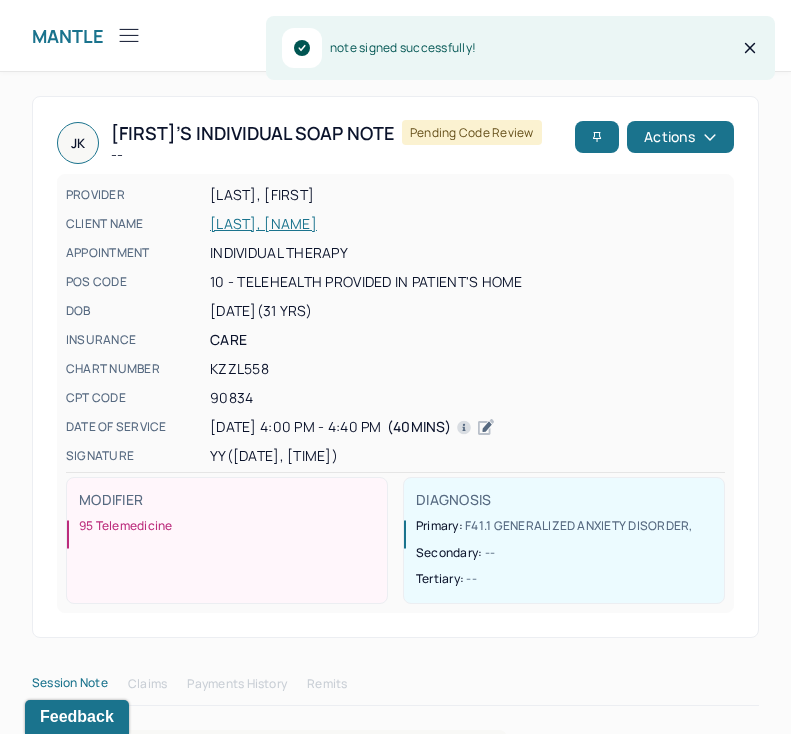 click 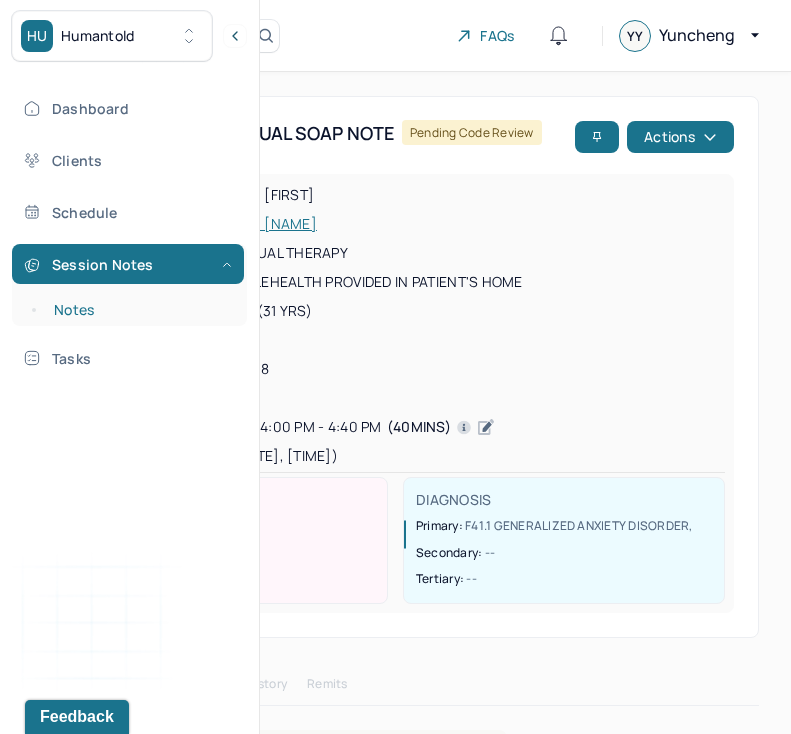 click on "Notes" at bounding box center (139, 310) 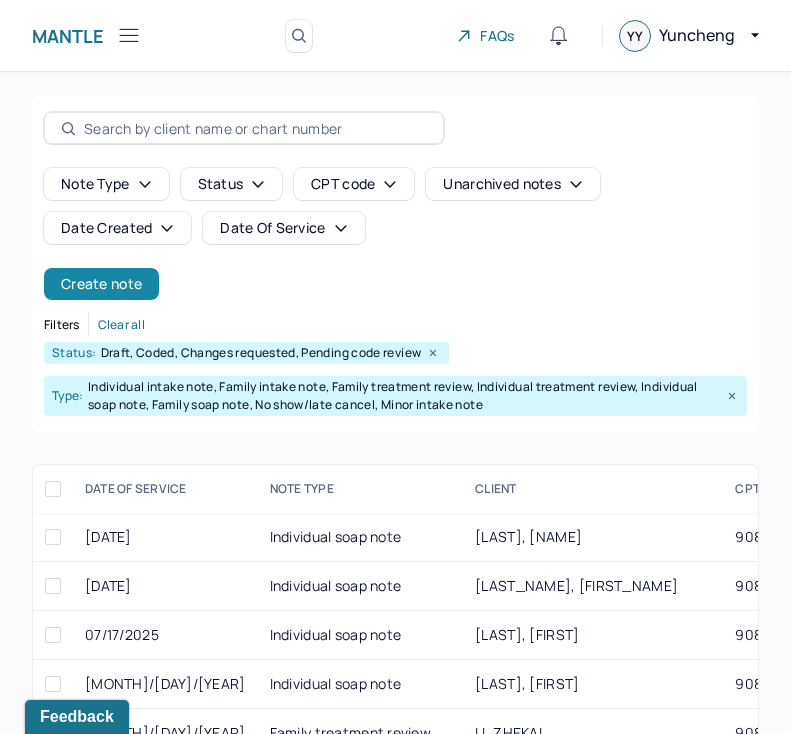click on "Create note" at bounding box center [101, 284] 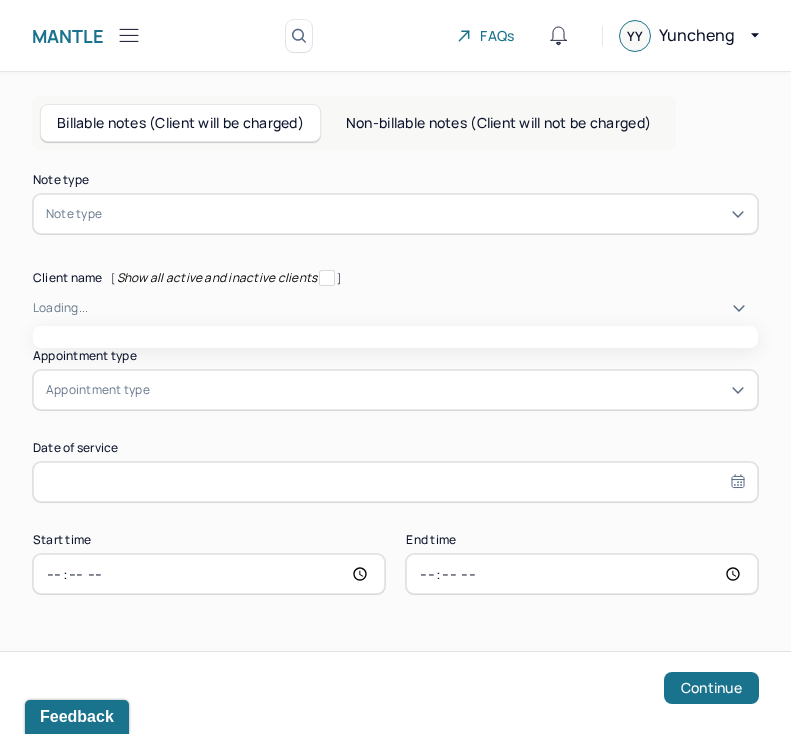 click at bounding box center [423, 308] 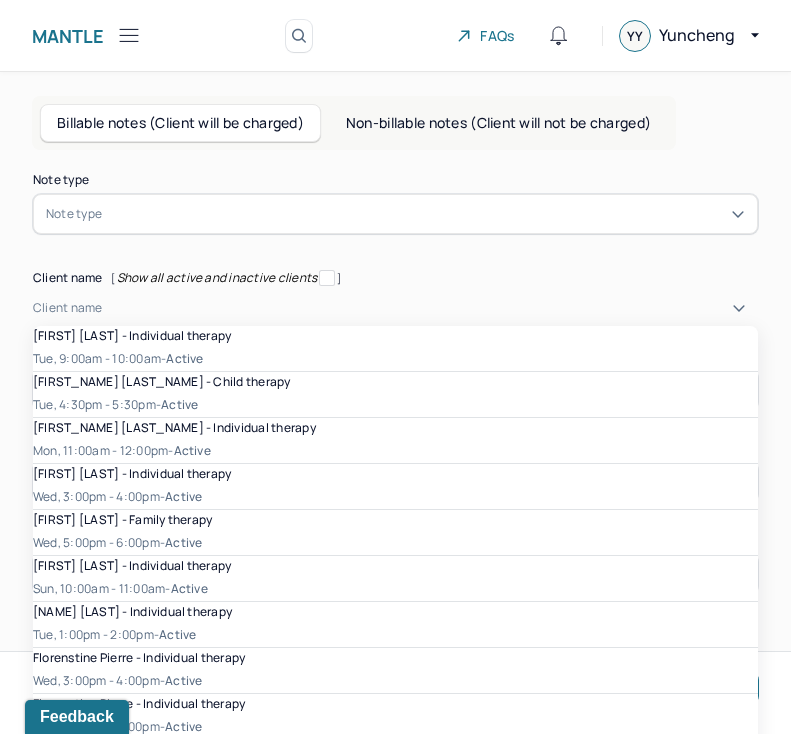 scroll, scrollTop: 205, scrollLeft: 0, axis: vertical 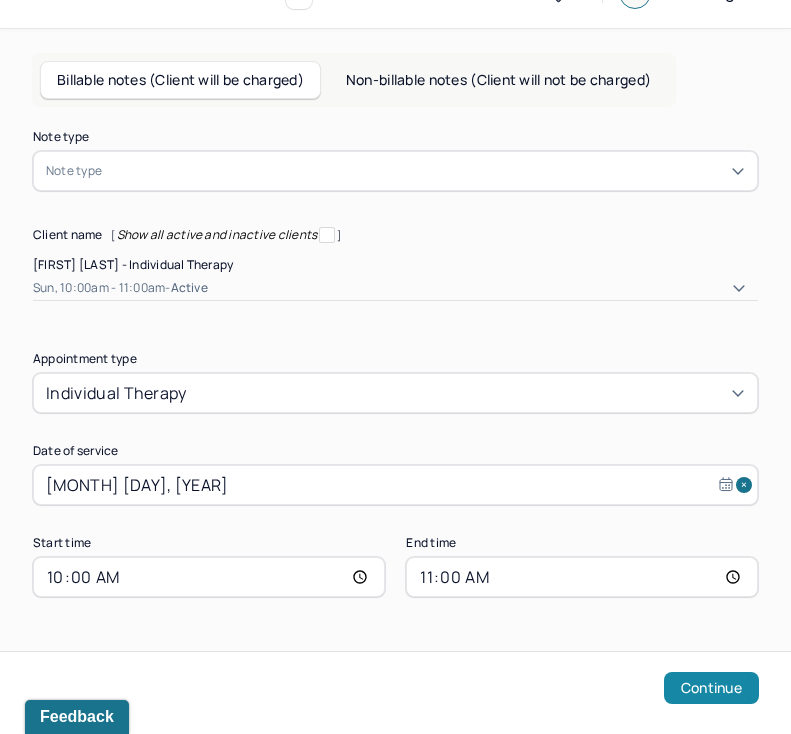 click on "Continue" at bounding box center (711, 688) 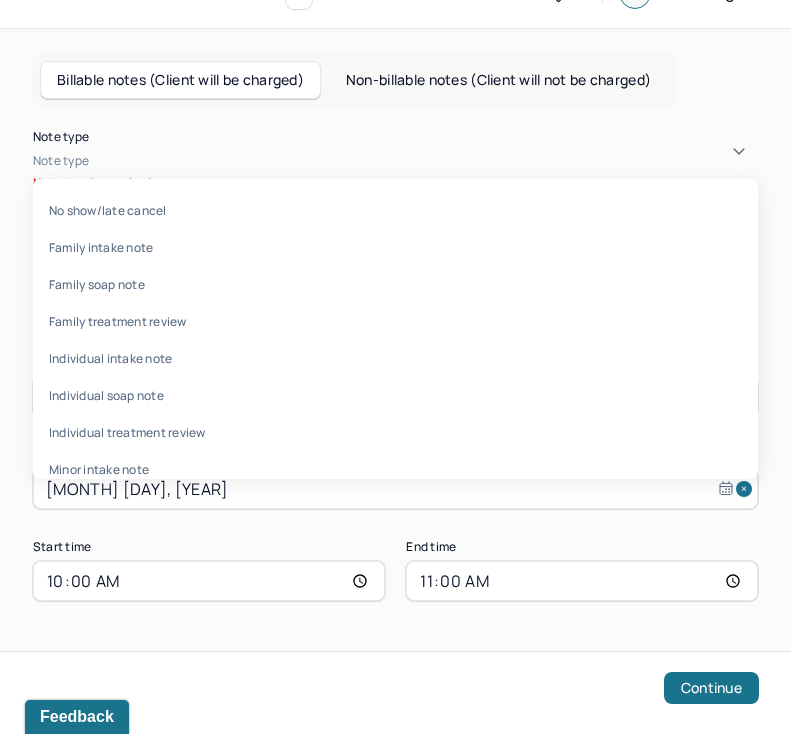 click at bounding box center [425, 161] 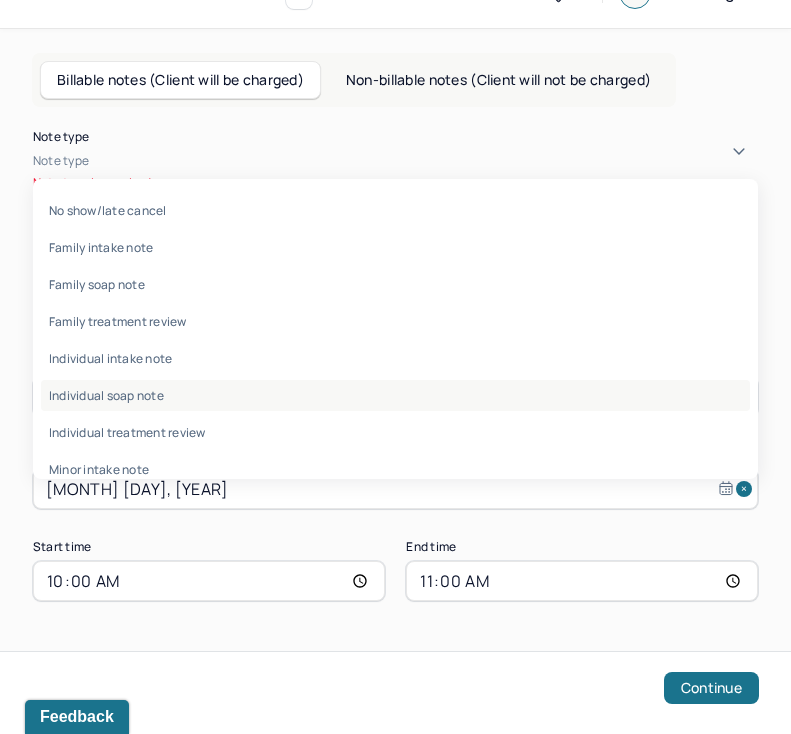 click on "Individual soap note" at bounding box center (395, 395) 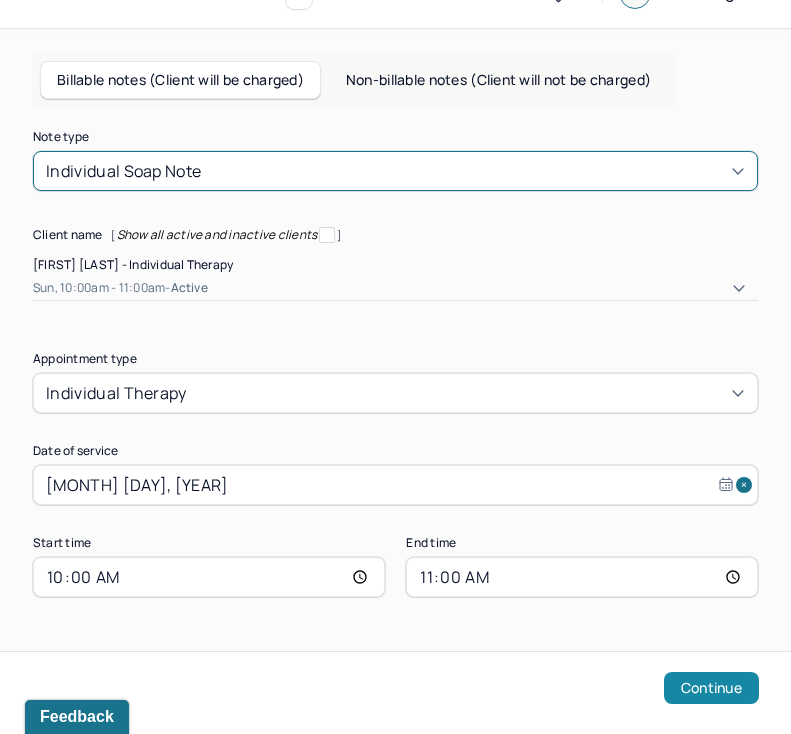 click on "Continue" at bounding box center (711, 688) 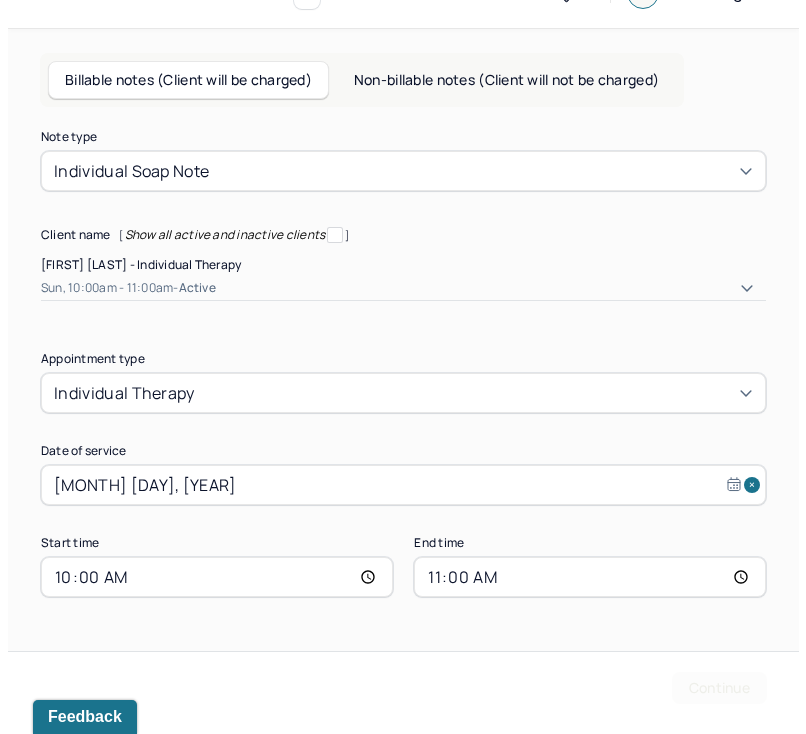 scroll, scrollTop: 0, scrollLeft: 0, axis: both 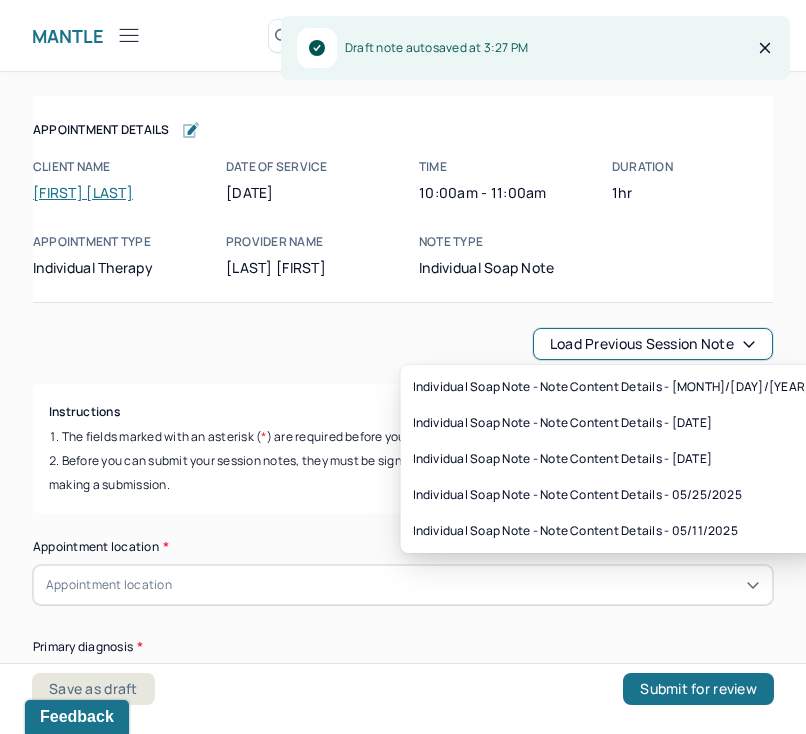 click on "Load previous session note" at bounding box center (653, 344) 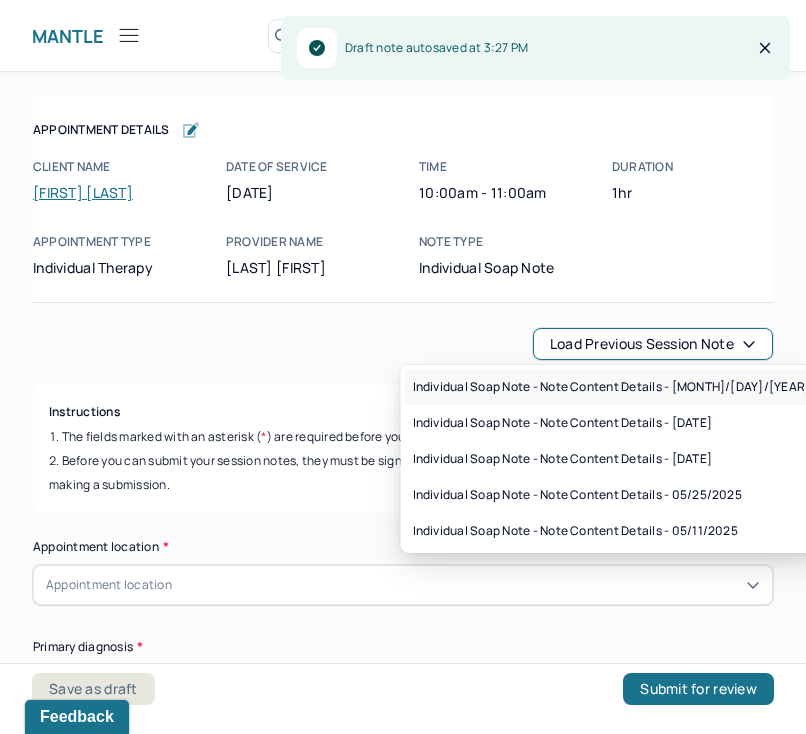 click on "Individual soap note - Note content Details - 07/06/2025" at bounding box center (612, 387) 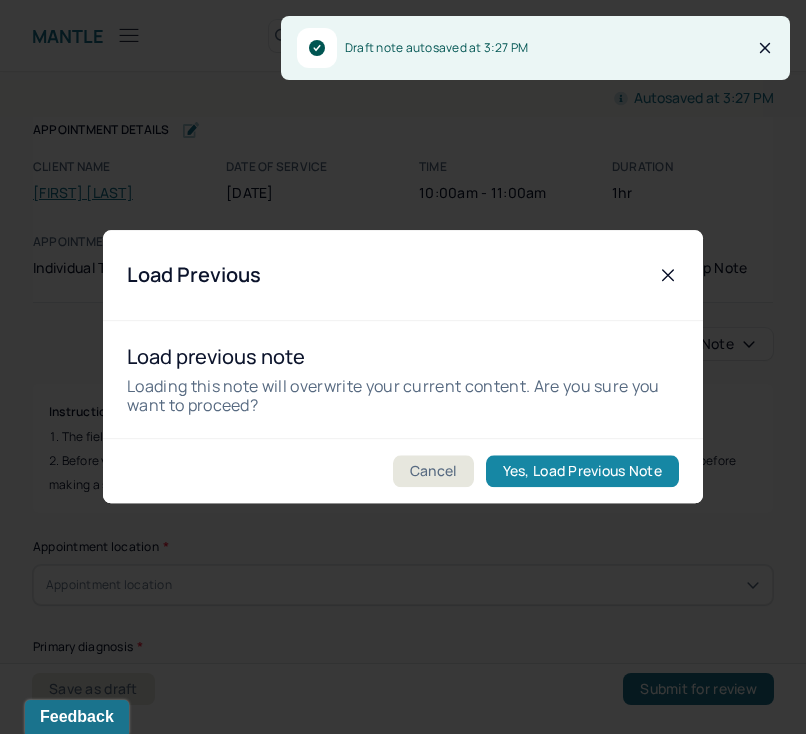 click on "Yes, Load Previous Note" at bounding box center (582, 472) 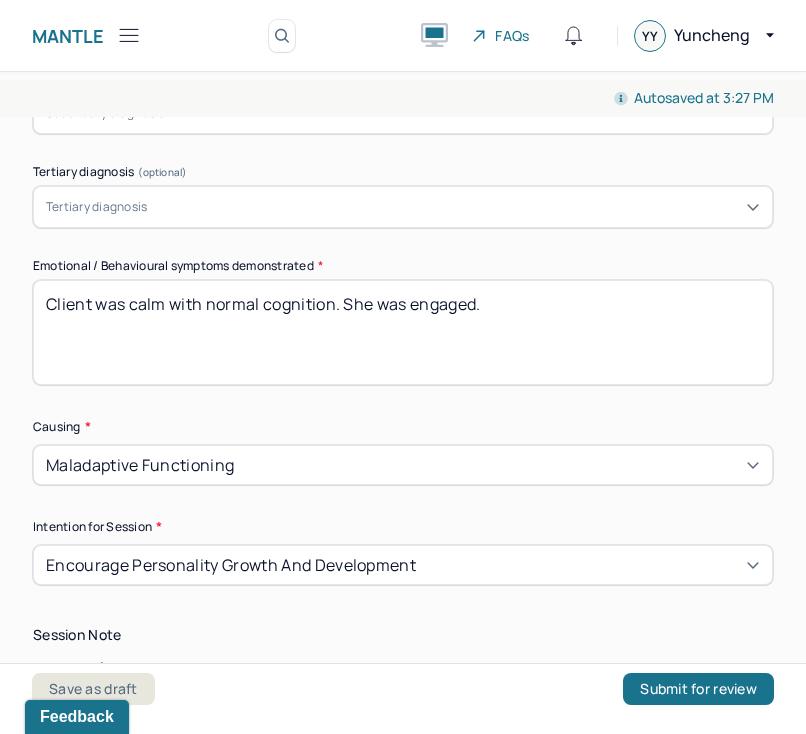 scroll, scrollTop: 923, scrollLeft: 0, axis: vertical 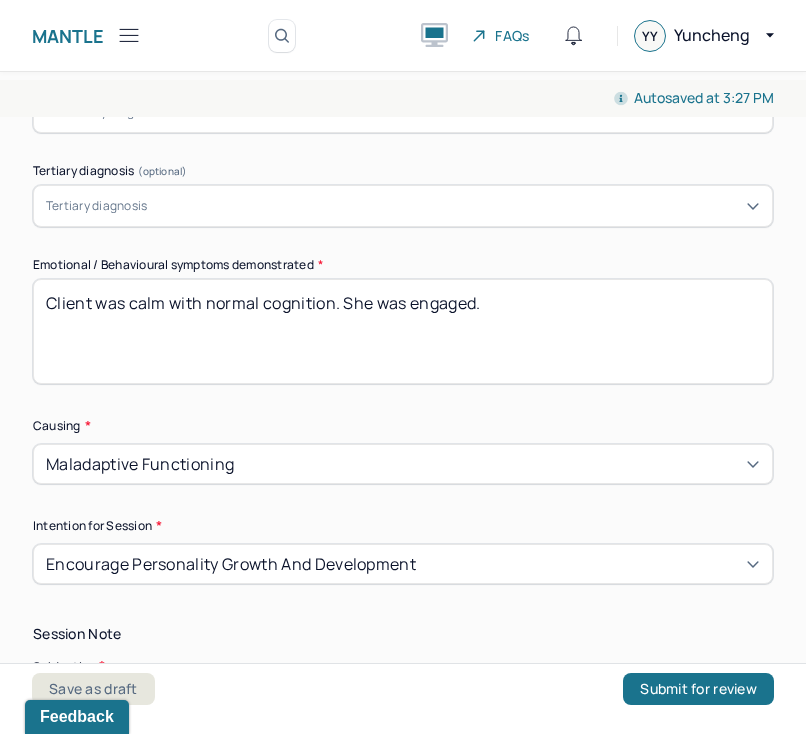 drag, startPoint x: 130, startPoint y: 293, endPoint x: 516, endPoint y: 296, distance: 386.01166 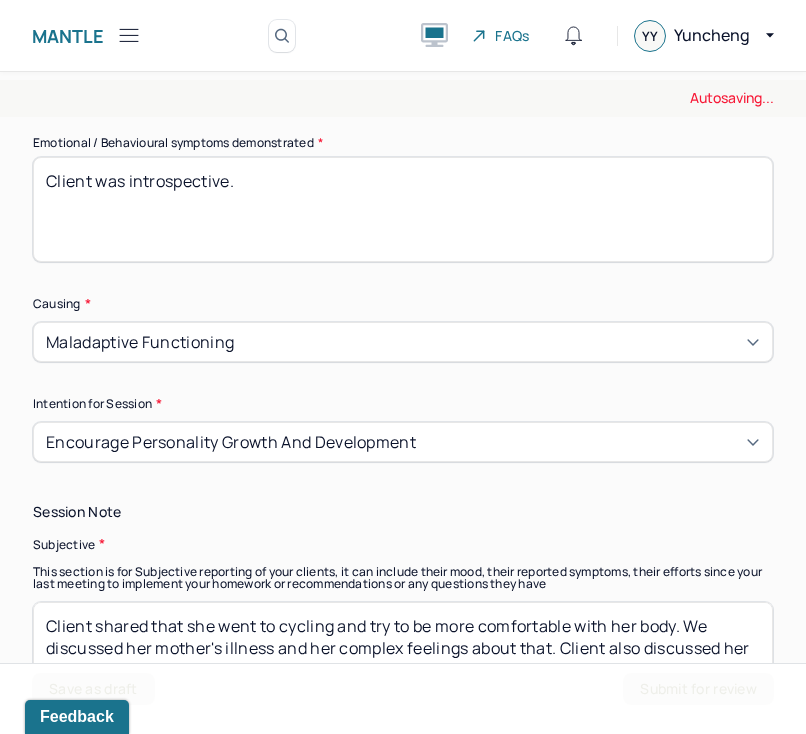 scroll, scrollTop: 1057, scrollLeft: 0, axis: vertical 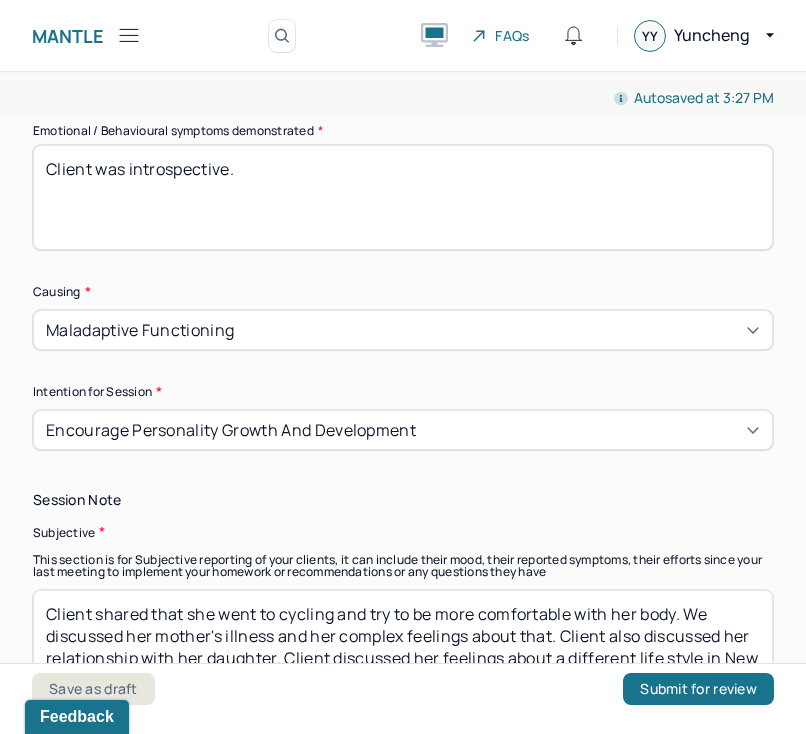 type on "Client was introspective." 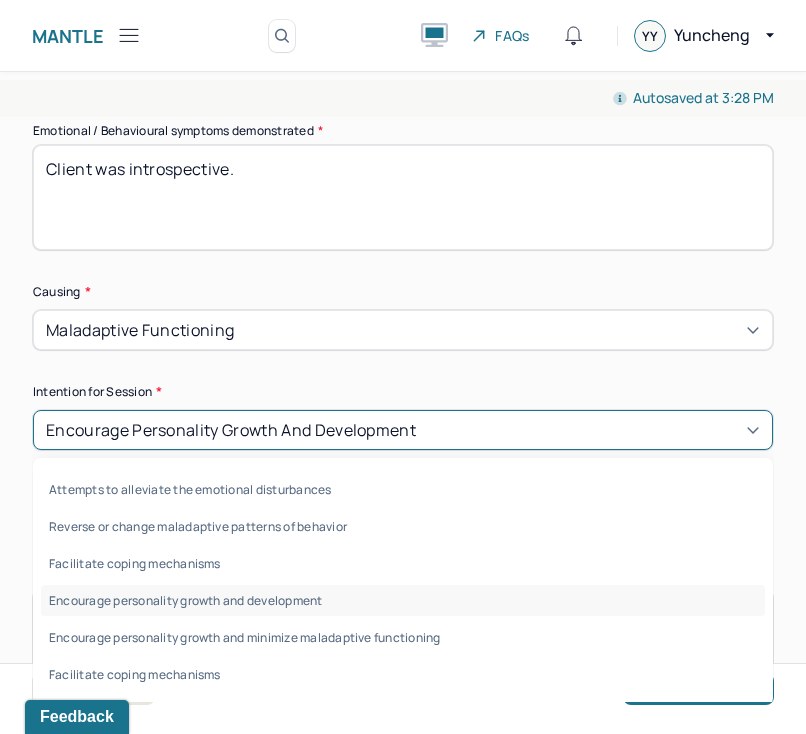 click on "Encourage personality growth and development" at bounding box center (403, 430) 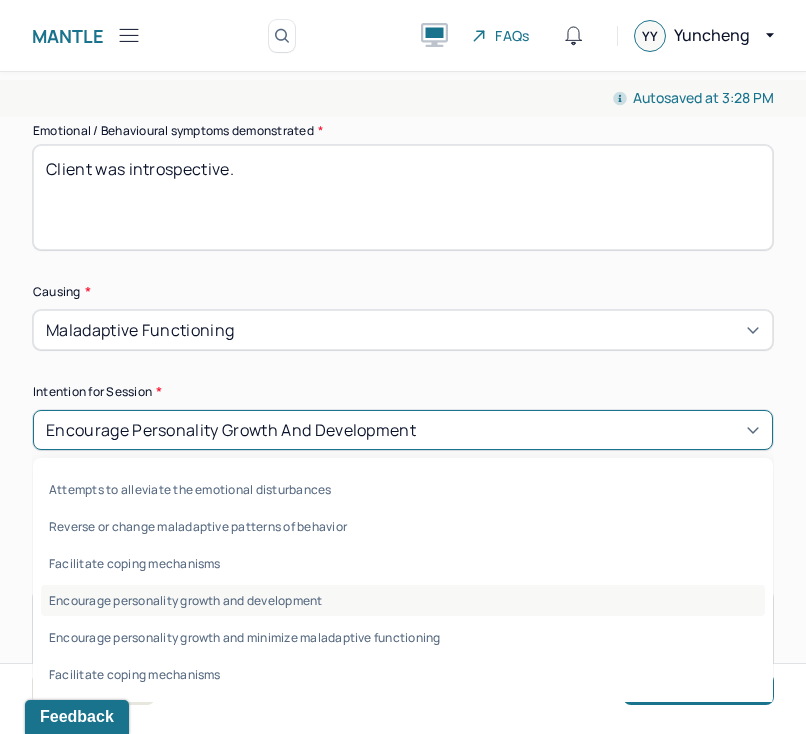 click on "Encourage personality growth and development" at bounding box center (403, 600) 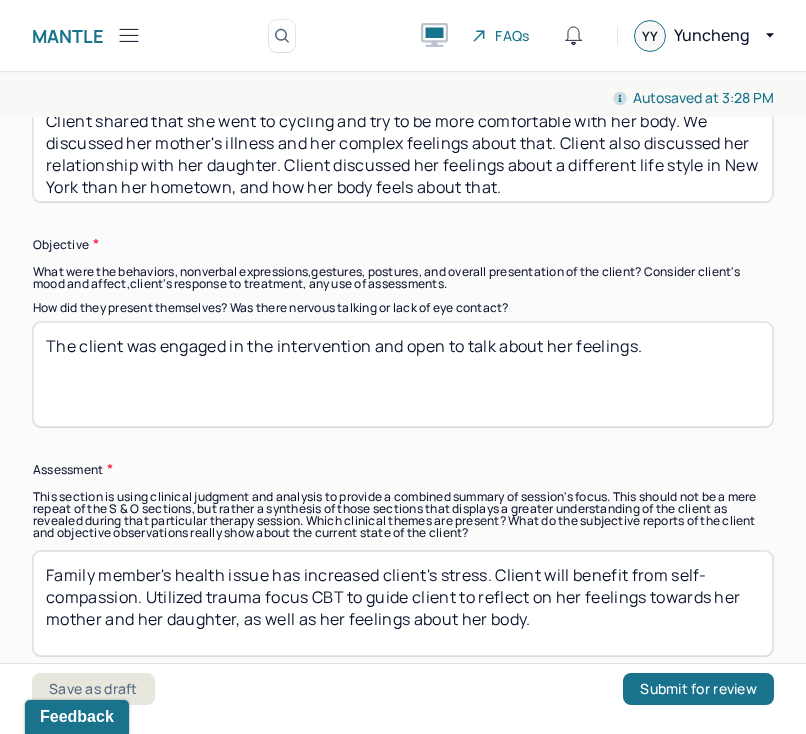 scroll, scrollTop: 1552, scrollLeft: 0, axis: vertical 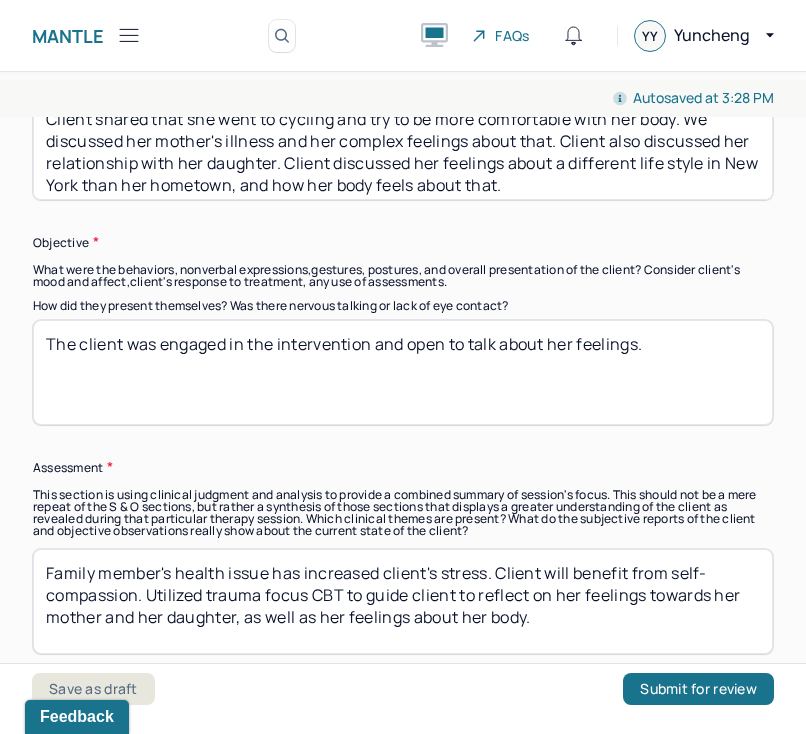 drag, startPoint x: 283, startPoint y: 339, endPoint x: 636, endPoint y: 342, distance: 353.01276 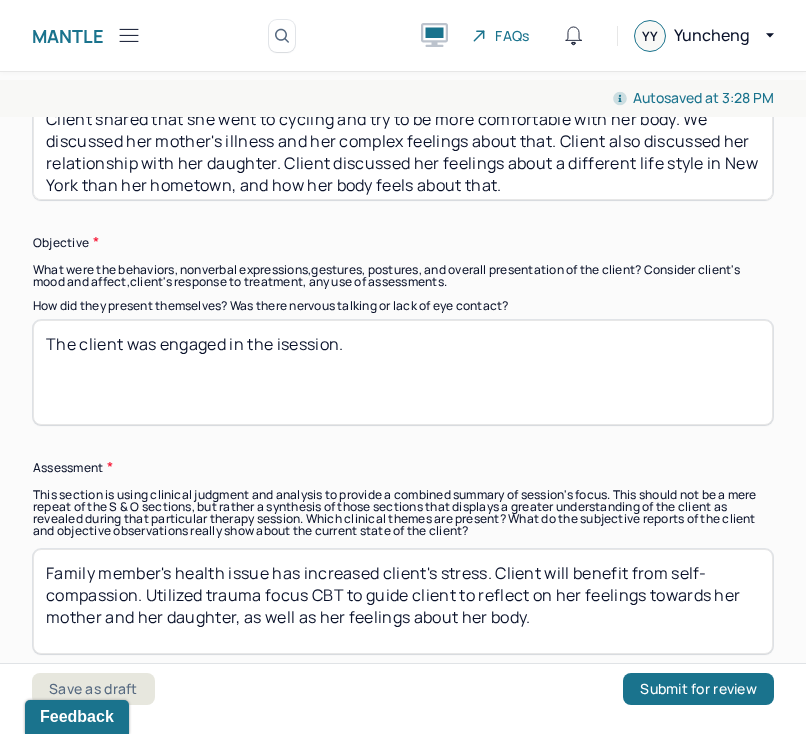 click on "The client was engaged in the isession." at bounding box center (403, 372) 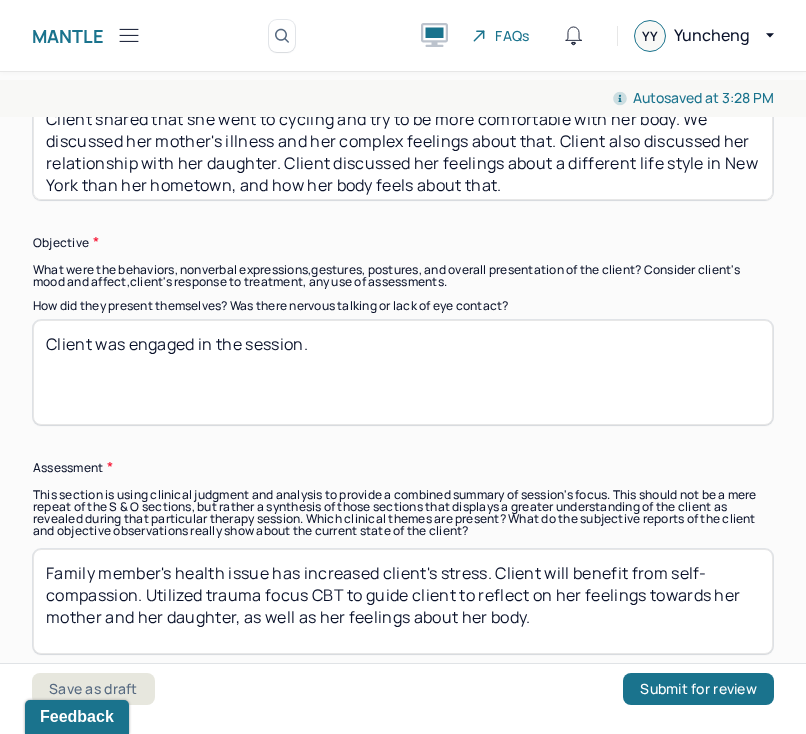 click on "Client was engaged in the session." at bounding box center [403, 372] 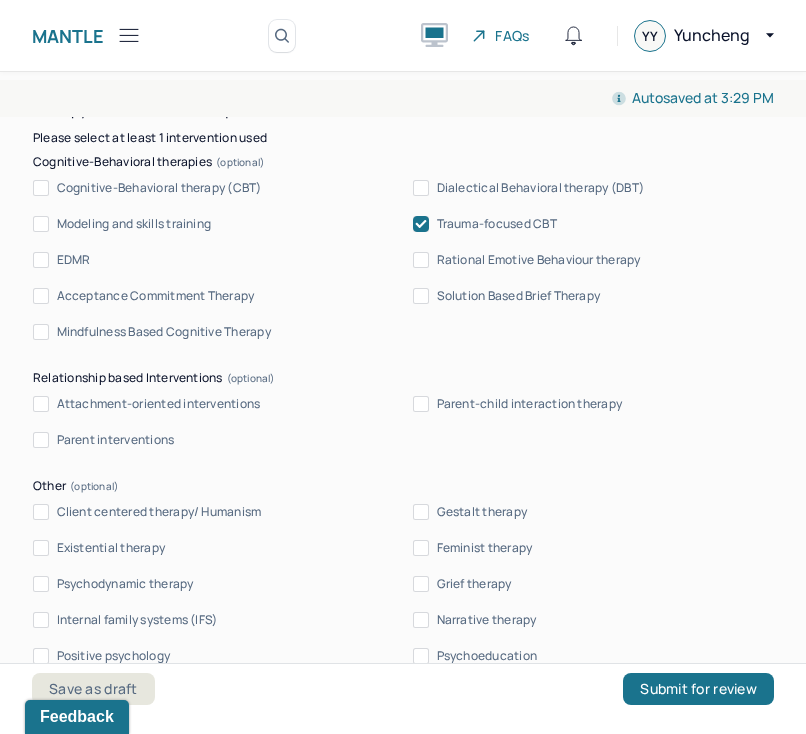 scroll, scrollTop: 2085, scrollLeft: 0, axis: vertical 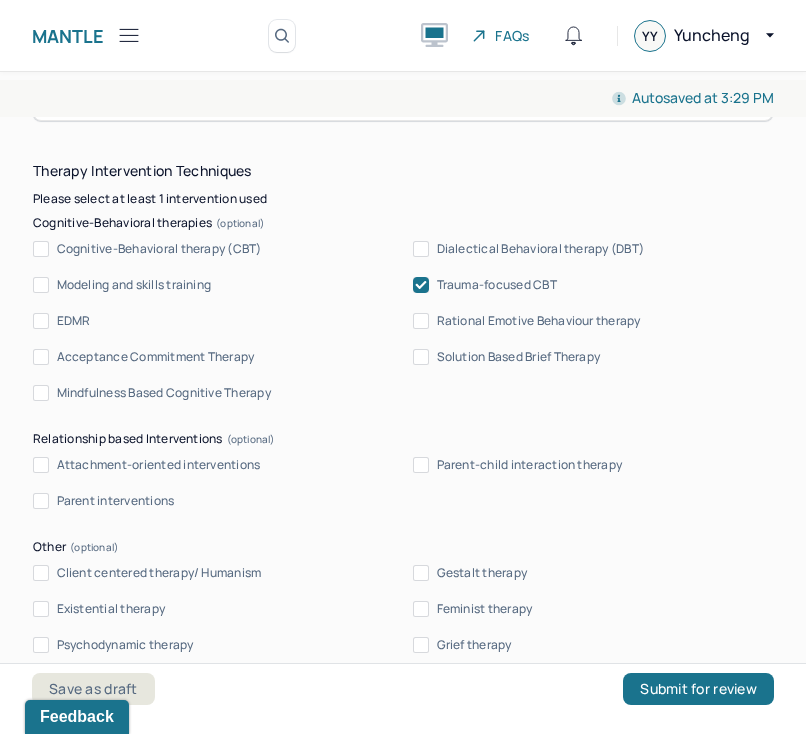 type on "The client was engaged in the session.  She was oriented with normal cognition." 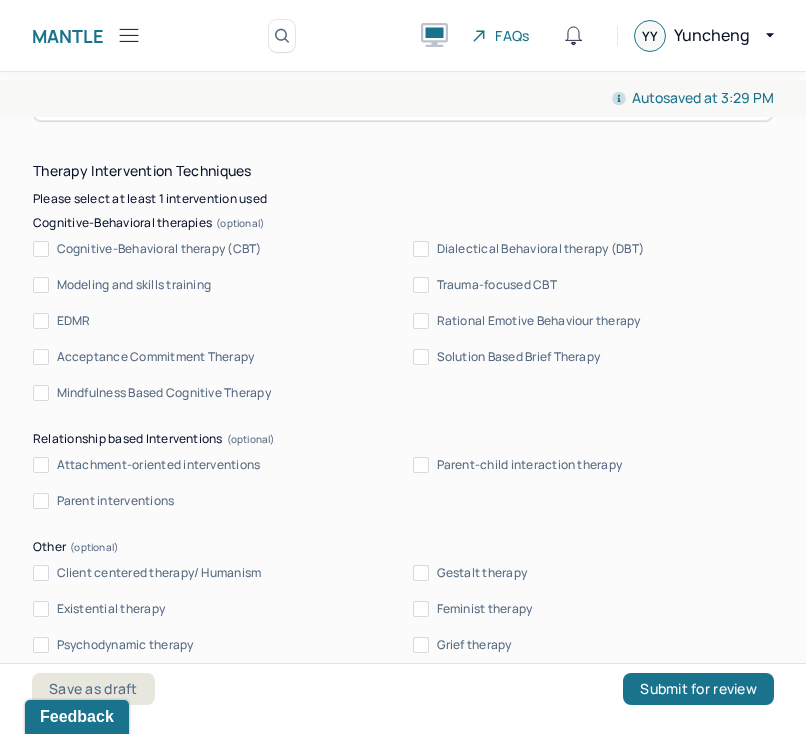click on "Psychodynamic therapy" at bounding box center [125, 645] 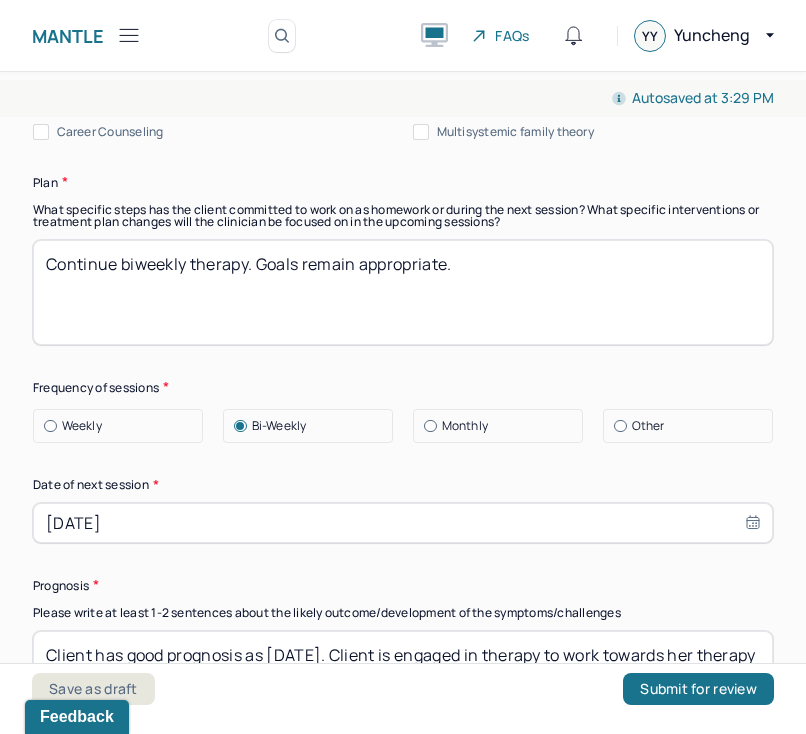 scroll, scrollTop: 2812, scrollLeft: 0, axis: vertical 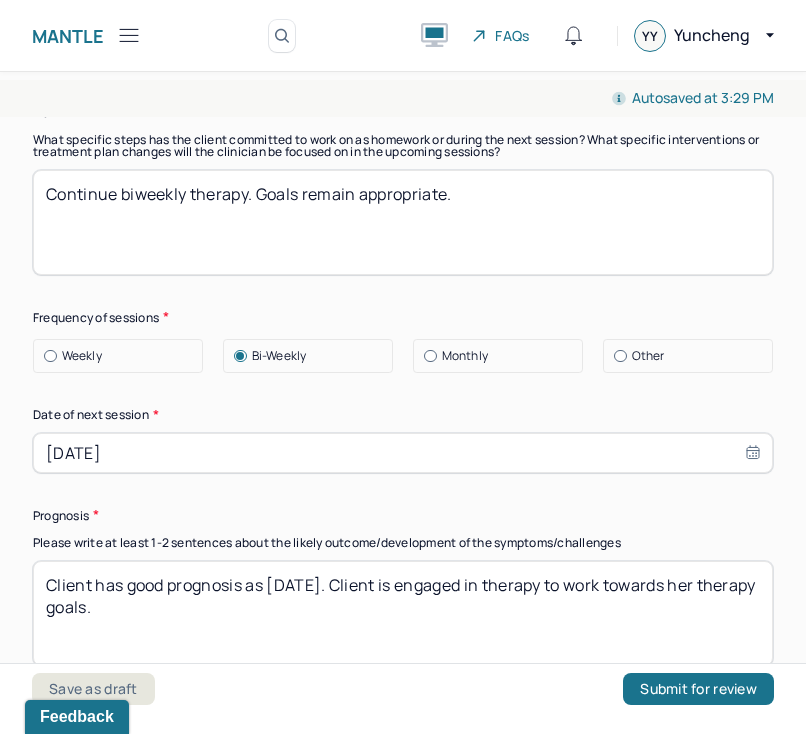 click on "[DATE]" at bounding box center (403, 453) 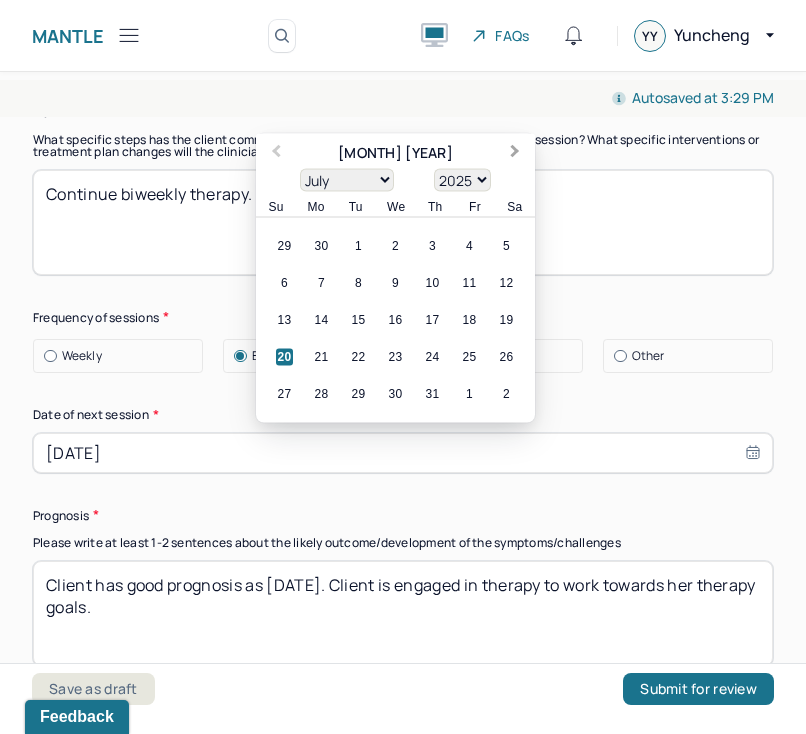click on "Next Month" at bounding box center [515, 153] 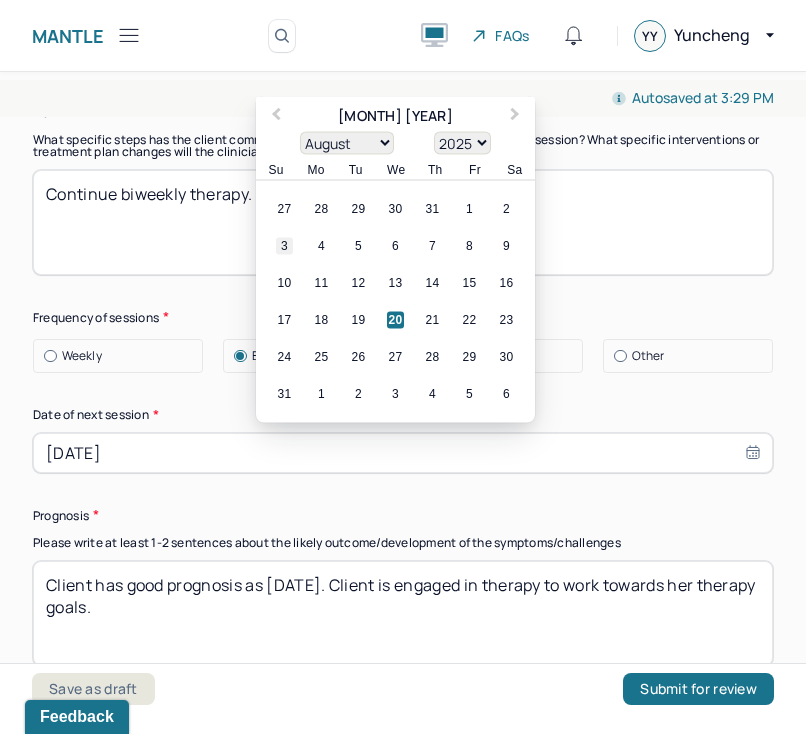 click on "3" at bounding box center (284, 245) 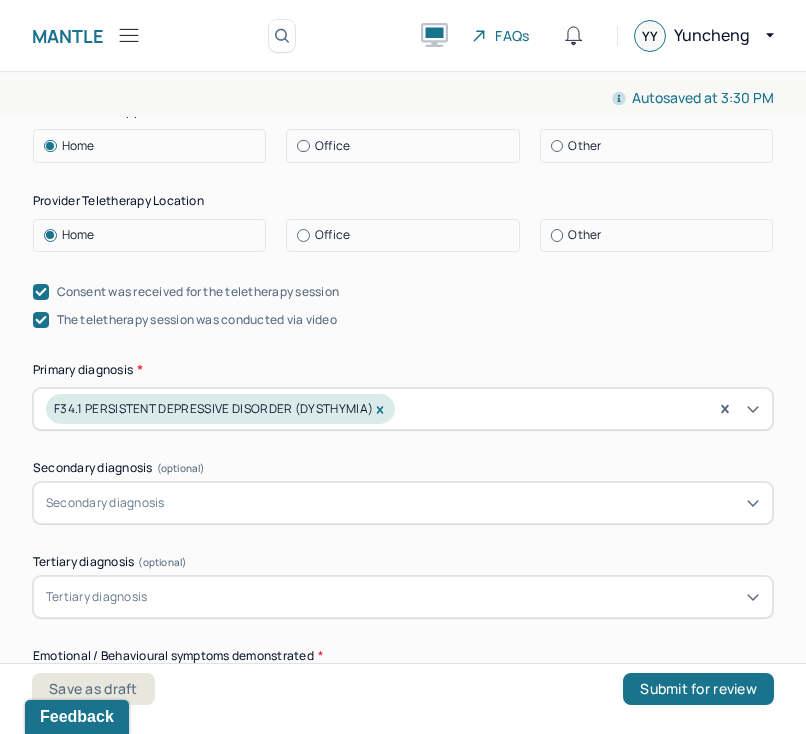 scroll, scrollTop: 0, scrollLeft: 0, axis: both 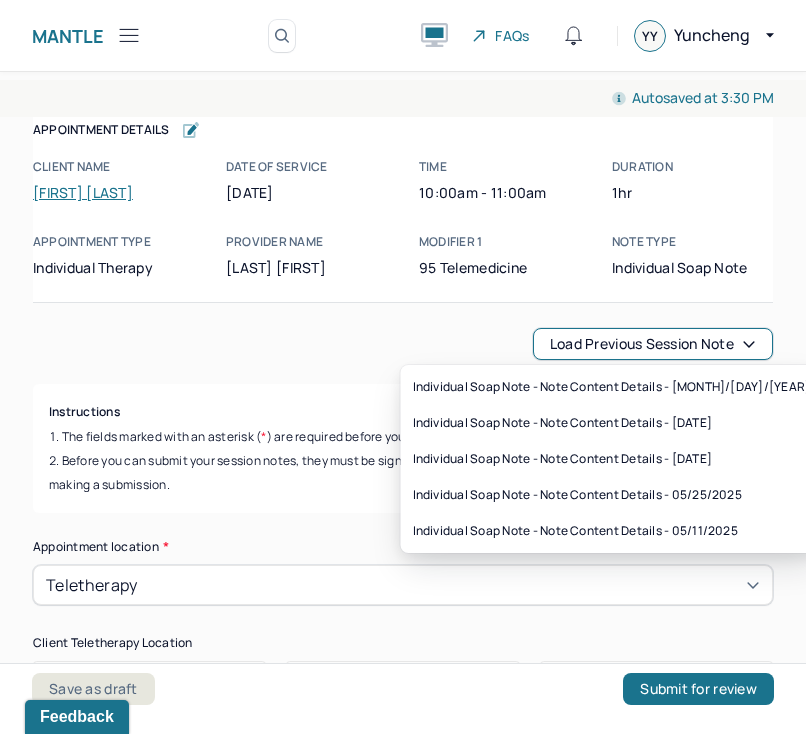 click on "Load previous session note" at bounding box center [653, 344] 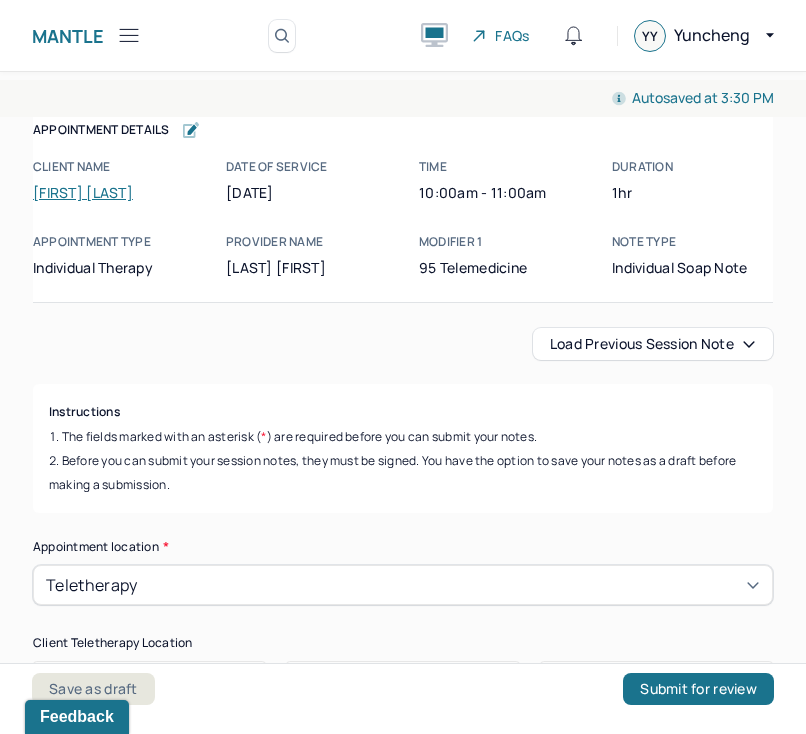 click on "Load previous session note" at bounding box center [403, 344] 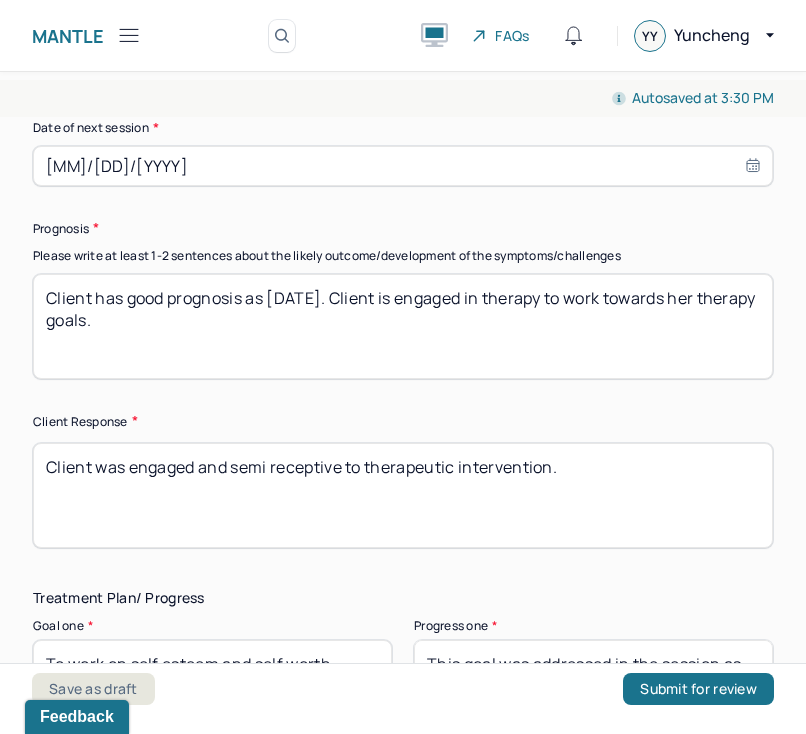 scroll, scrollTop: 3098, scrollLeft: 0, axis: vertical 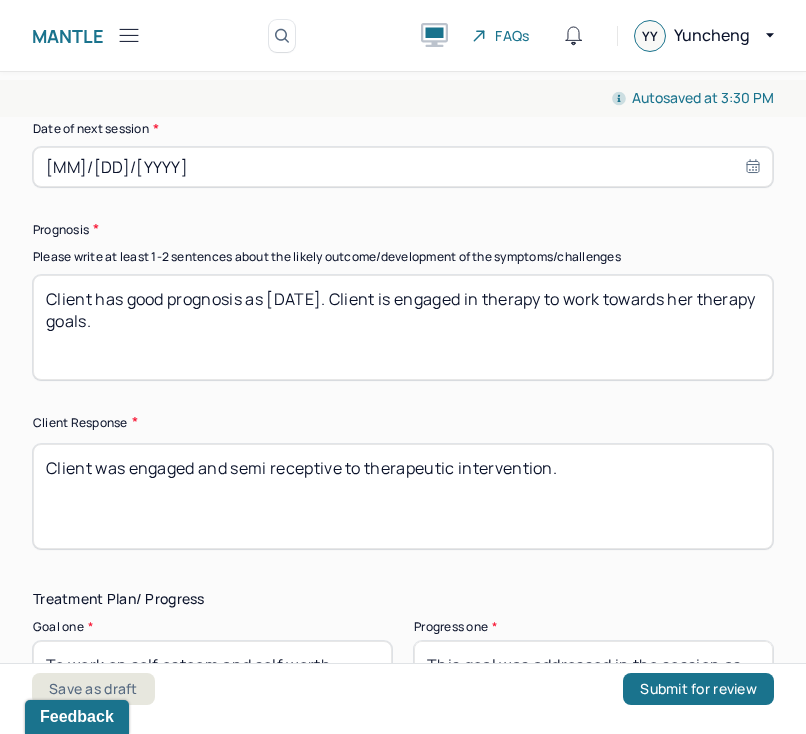 click on "Client has good prognosis as [DATE]. Client is engaged in therapy to work towards her therapy goals." at bounding box center (403, 327) 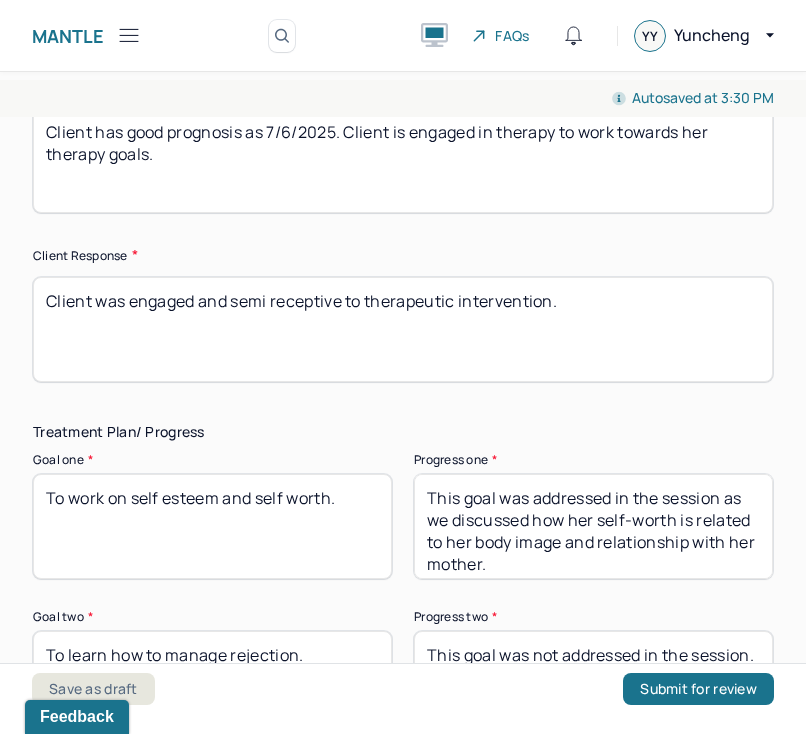 scroll, scrollTop: 3267, scrollLeft: 0, axis: vertical 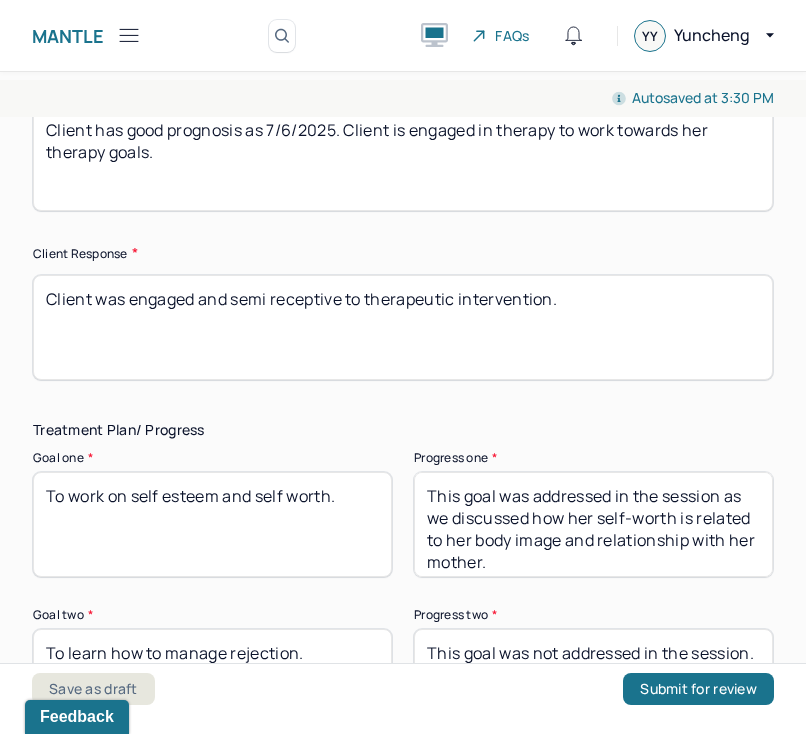 type on "Client has good prognosis as 7/6/2025. Client is engaged in therapy to work towards her therapy goals." 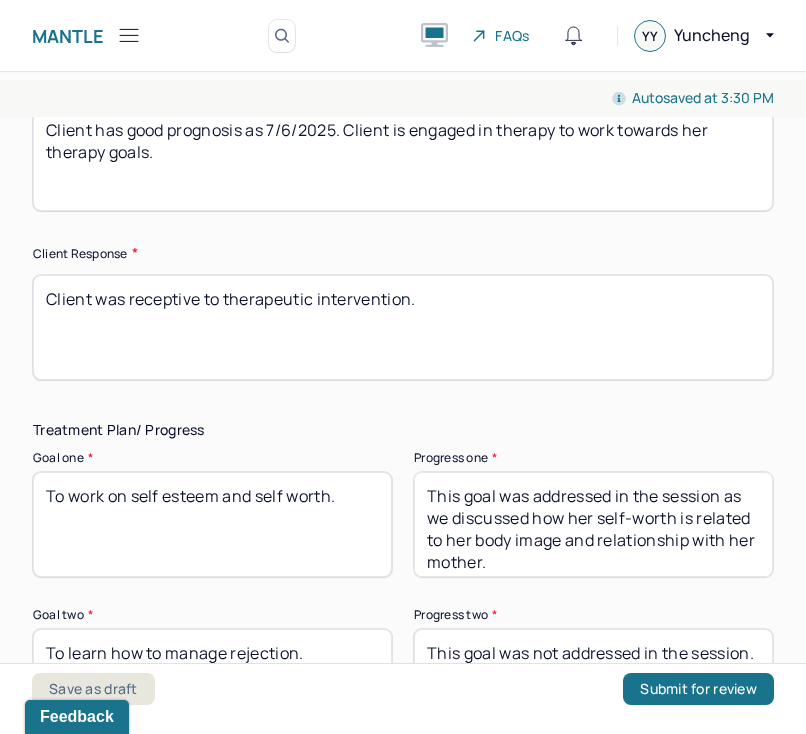 click on "Client was receptive to therapeutic intervention." at bounding box center [403, 327] 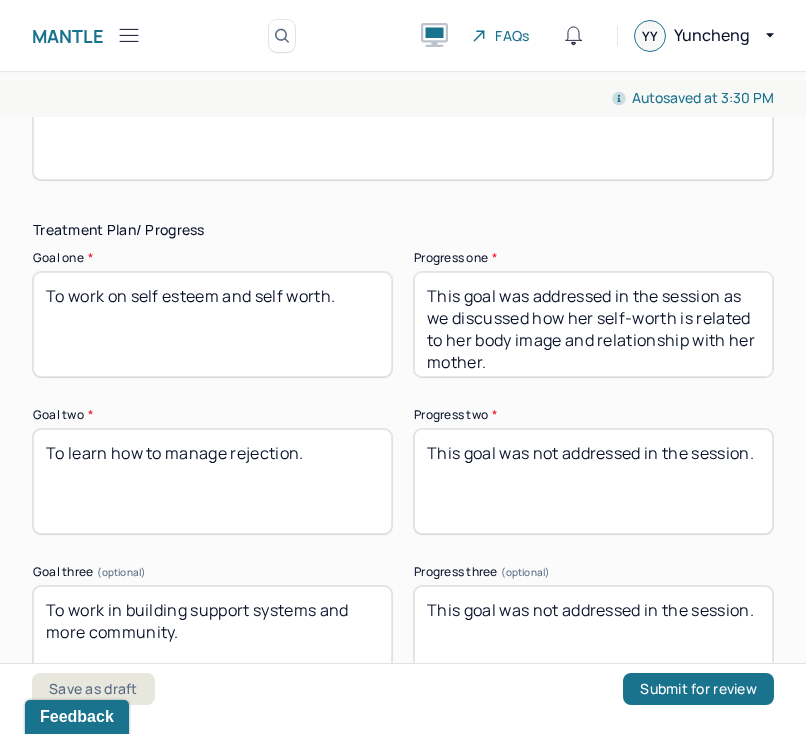 scroll, scrollTop: 3468, scrollLeft: 0, axis: vertical 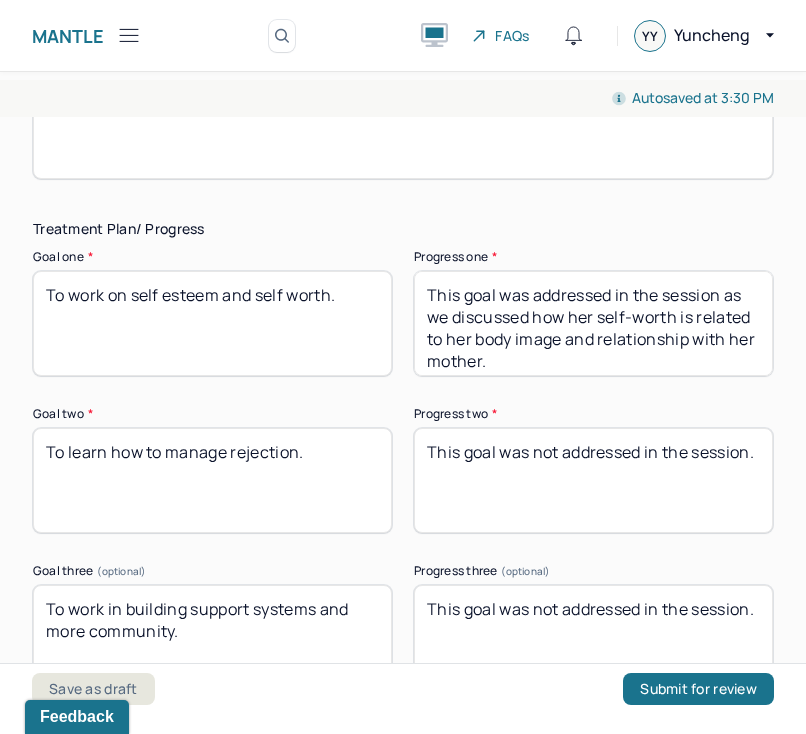 type on "Client was receptive to therapeutic intervention. He was introspective." 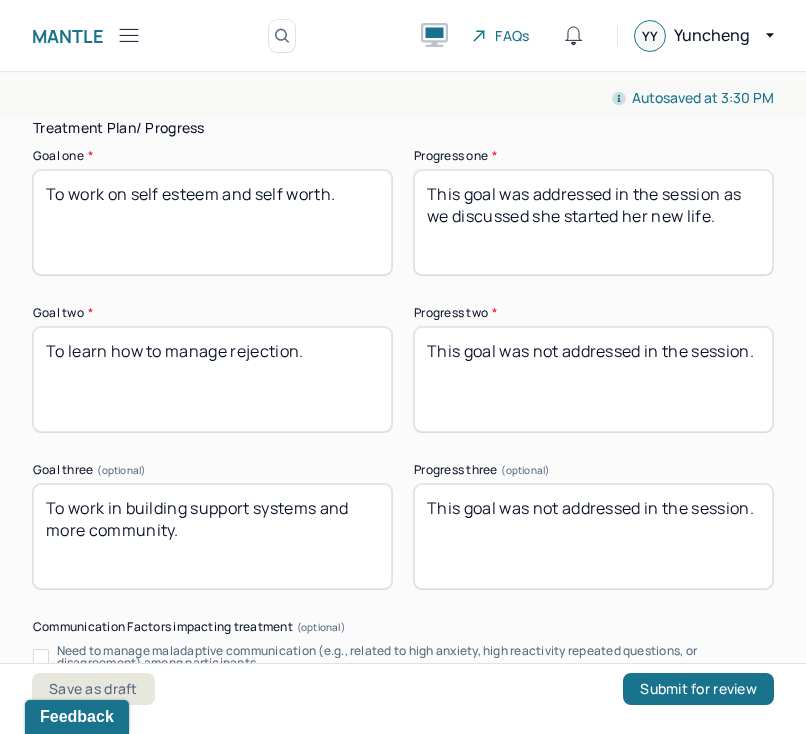 scroll, scrollTop: 3562, scrollLeft: 0, axis: vertical 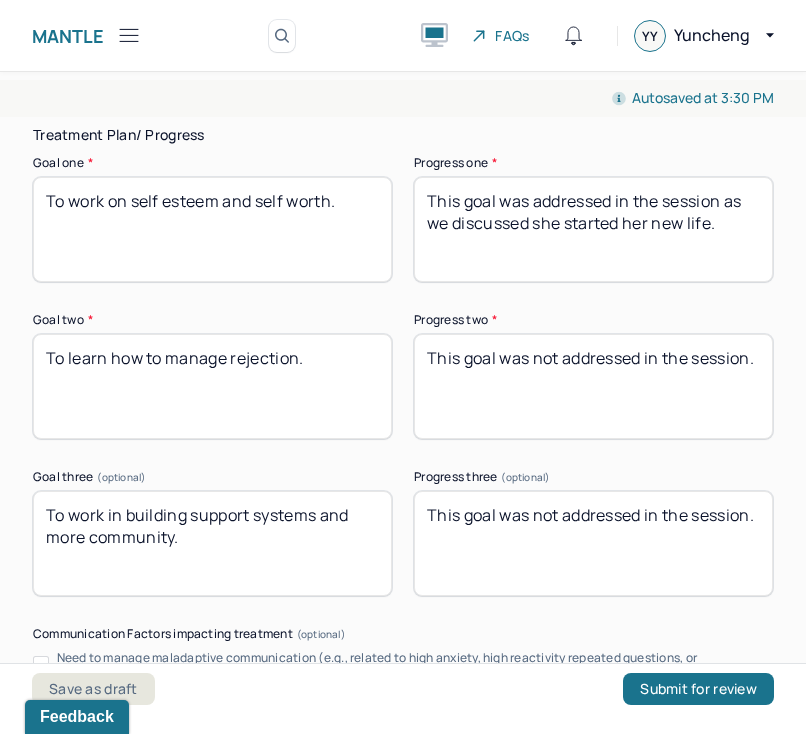type on "This goal was addressed in the session as we discussed she started her new life." 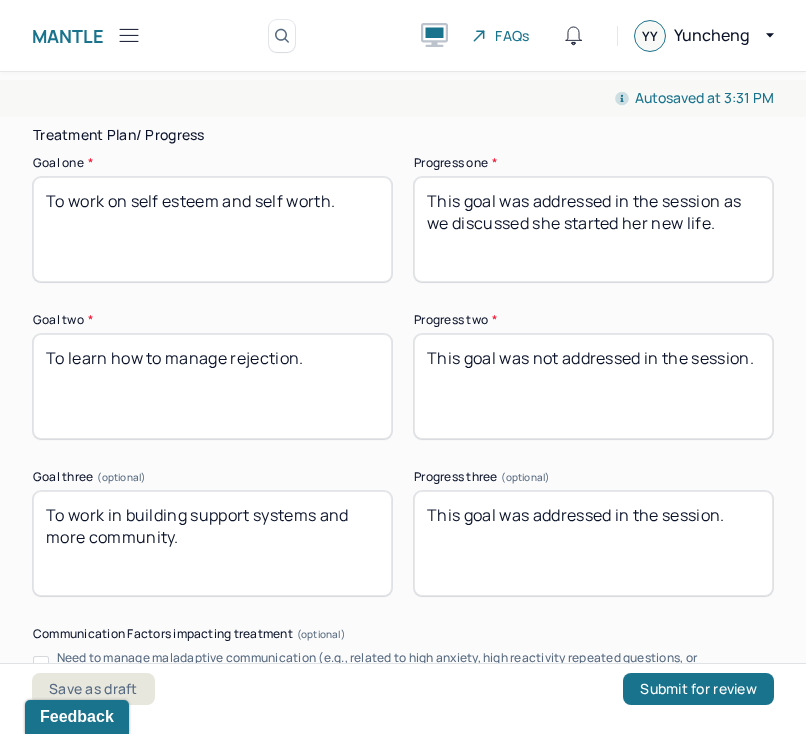 drag, startPoint x: 609, startPoint y: 512, endPoint x: 718, endPoint y: 506, distance: 109.165016 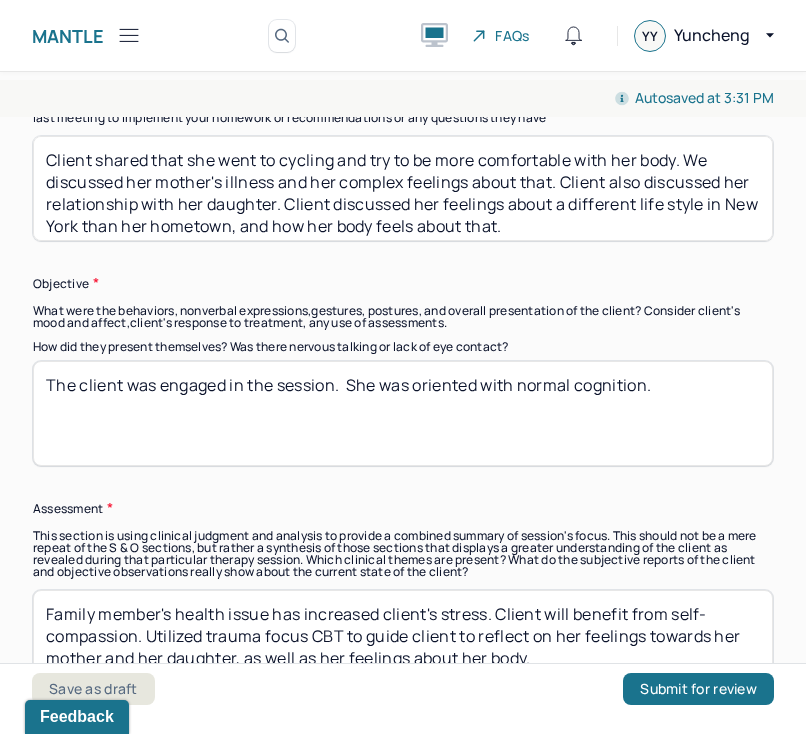 scroll, scrollTop: 1514, scrollLeft: 0, axis: vertical 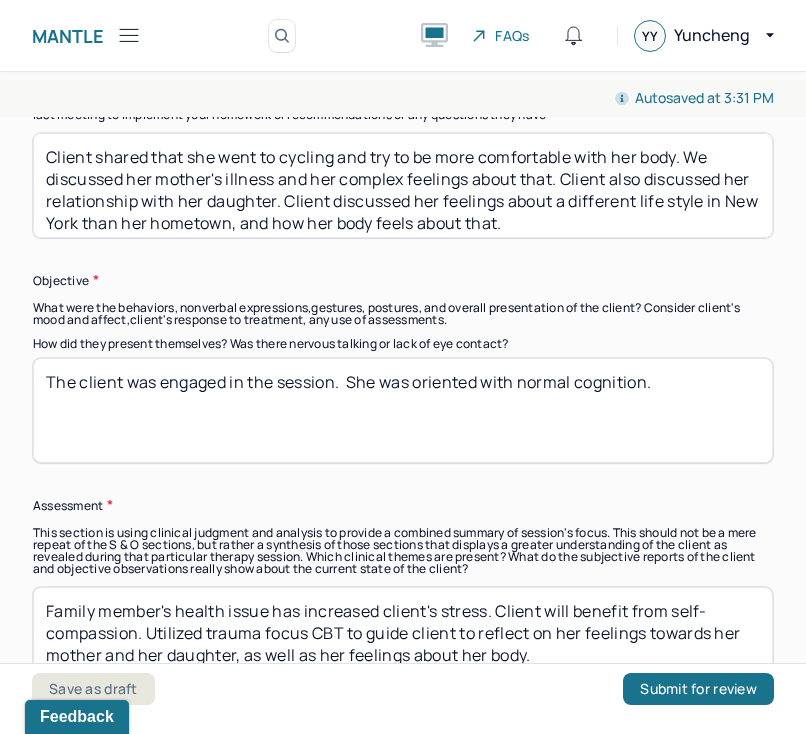 type on "This goal was addressed as reflected on her social relationships." 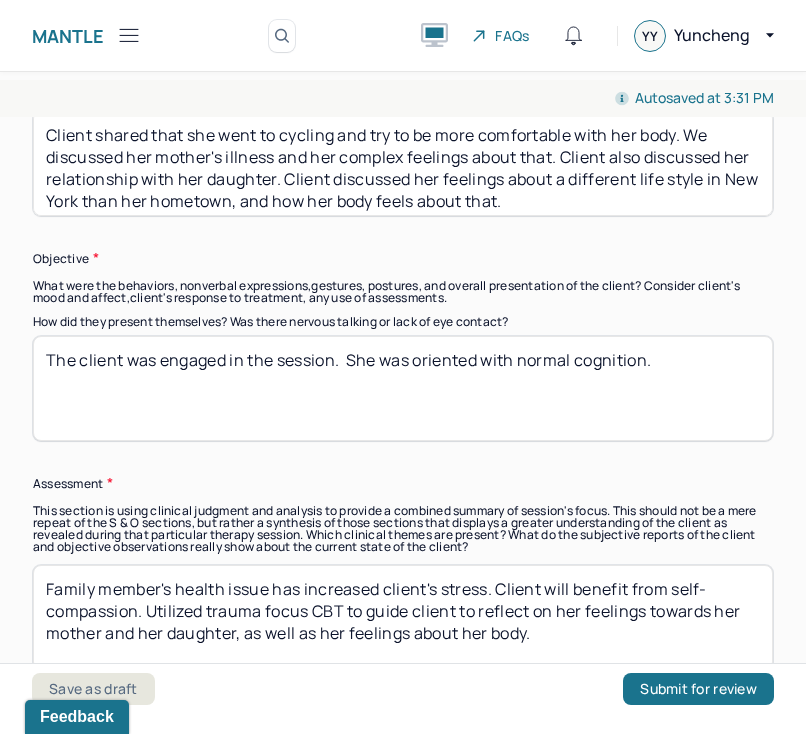 scroll, scrollTop: 1524, scrollLeft: 0, axis: vertical 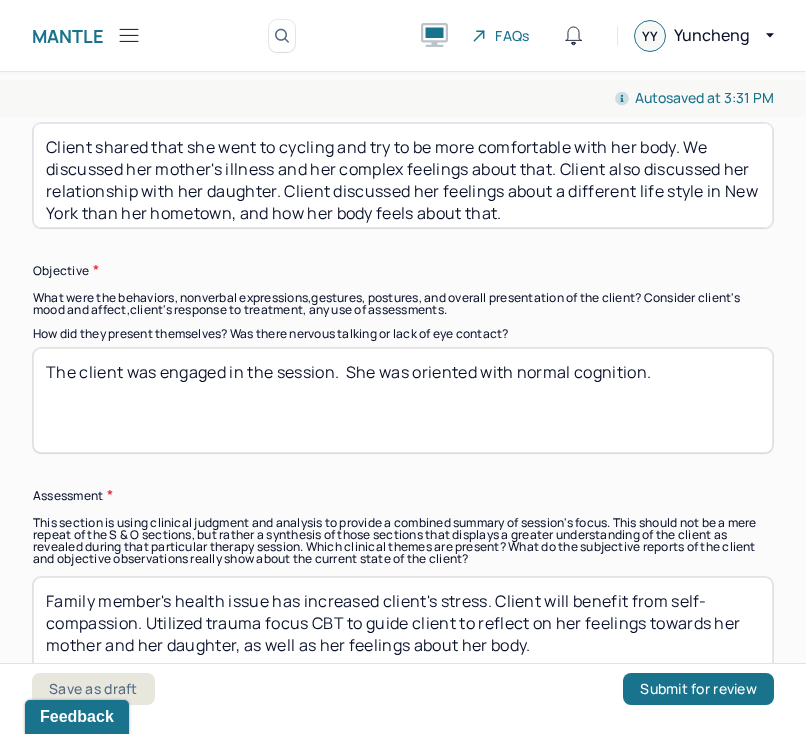 click on "The client was engaged in the session.  She was oriented with normal cognition." at bounding box center (403, 400) 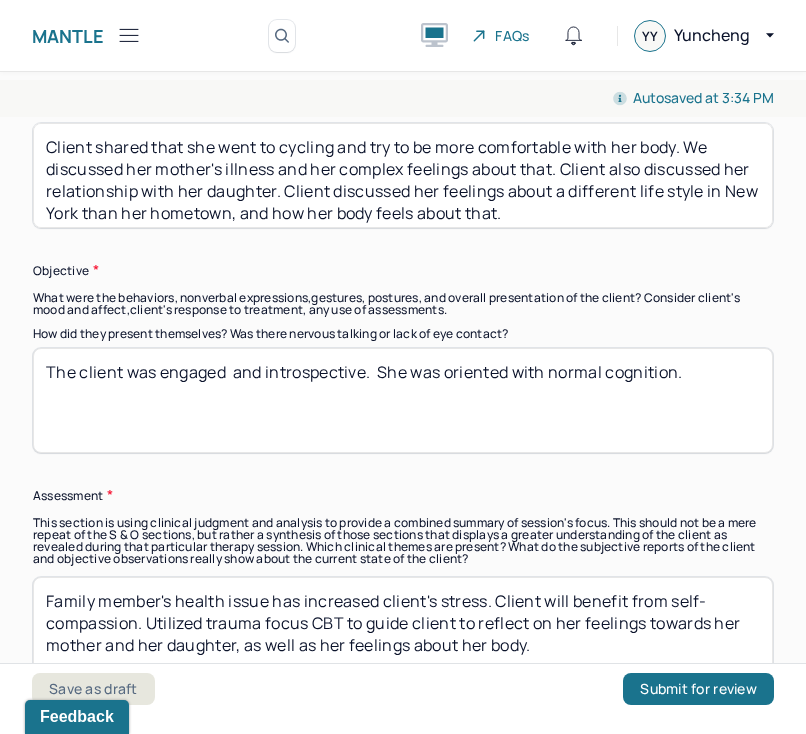 drag, startPoint x: 608, startPoint y: 367, endPoint x: 674, endPoint y: 364, distance: 66.068146 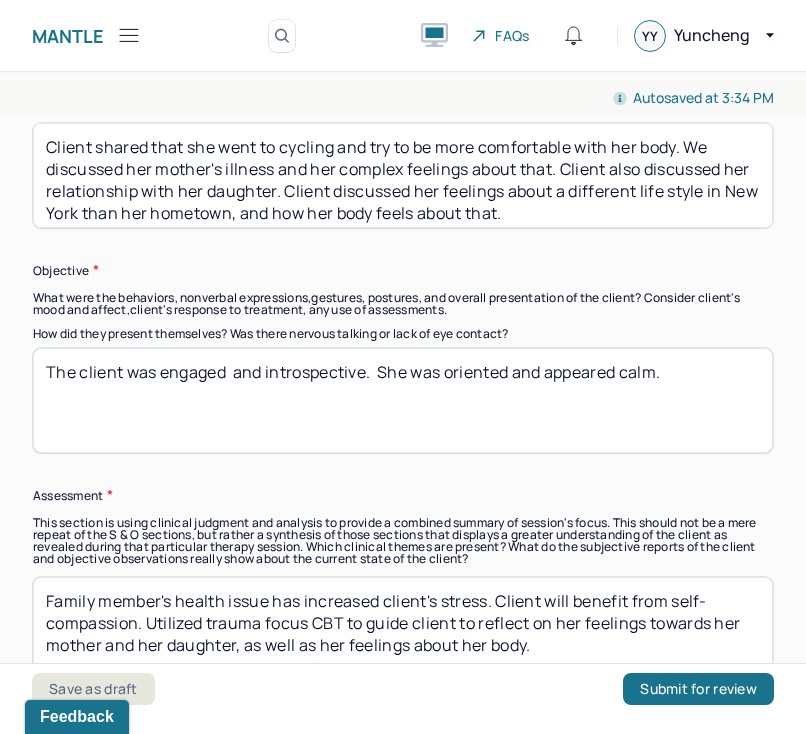 type on "The client was engaged  and introspective.  She was oriented and appeared calm." 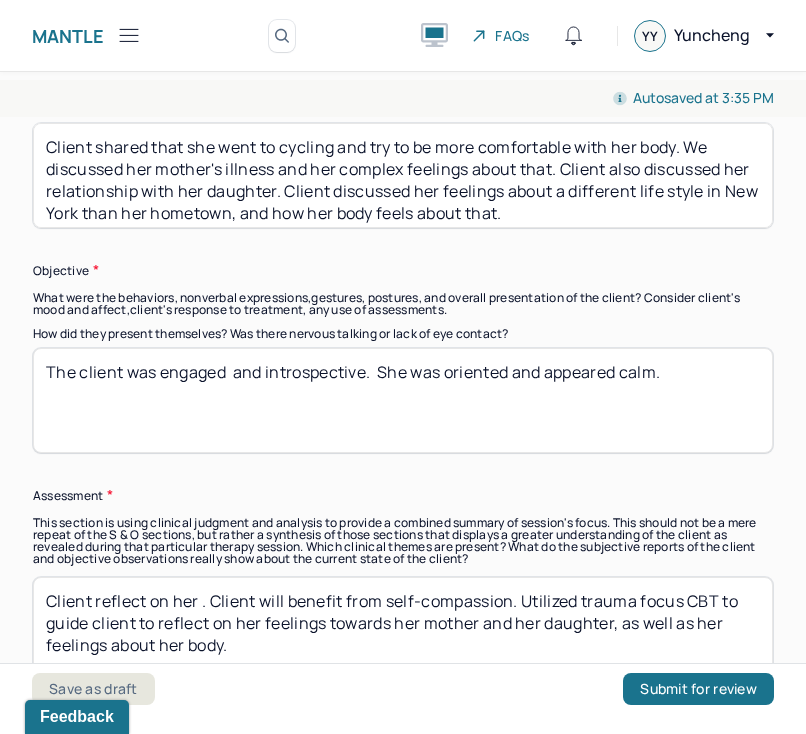 drag, startPoint x: 385, startPoint y: 599, endPoint x: 510, endPoint y: 599, distance: 125 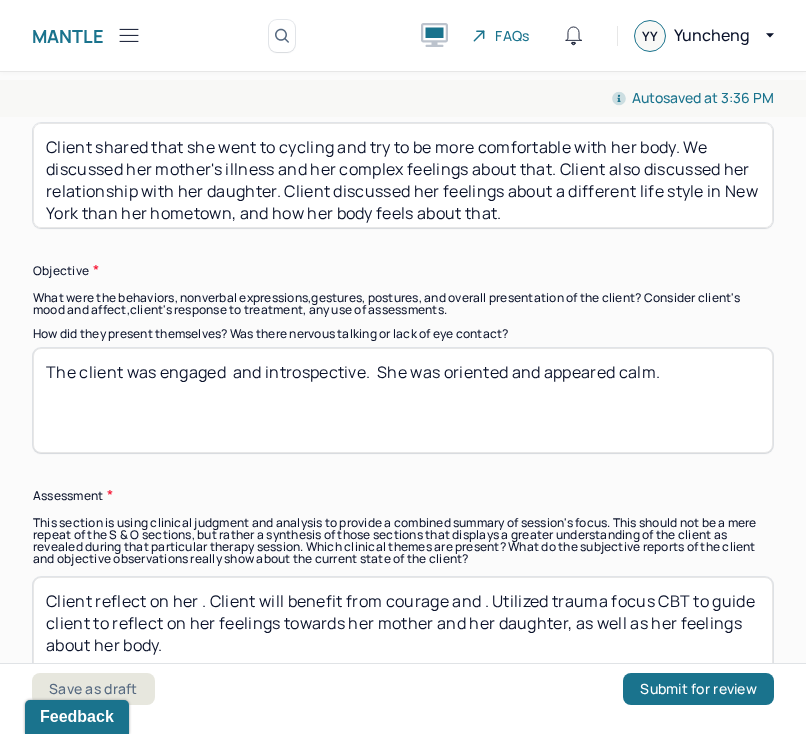 click on "Client reflect on her . Client will benefit from courage and . Utilized trauma focus CBT to guide client to reflect on her feelings towards her mother and her daughter, as well as her feelings about her body." at bounding box center [403, 629] 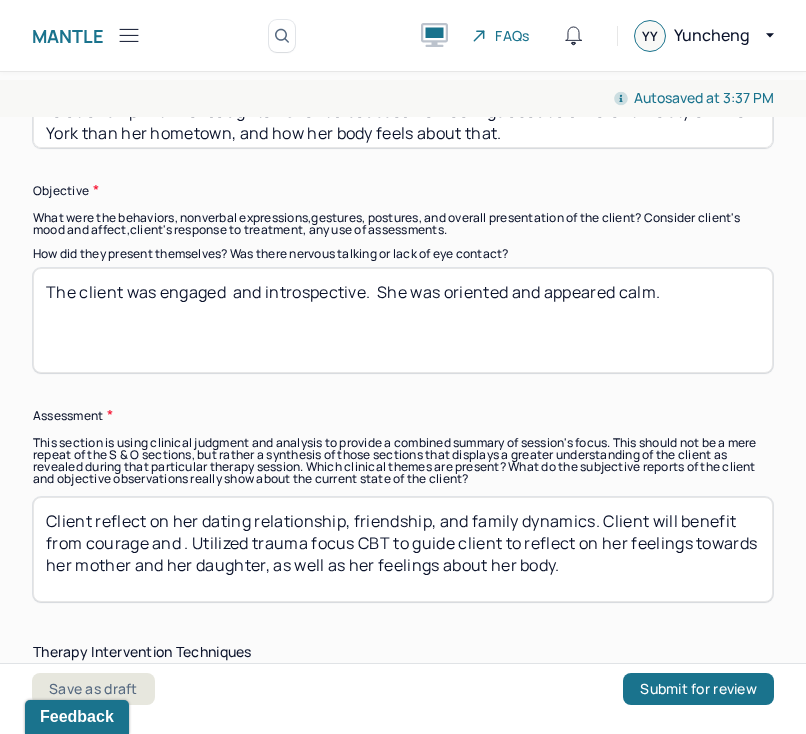 scroll, scrollTop: 1611, scrollLeft: 0, axis: vertical 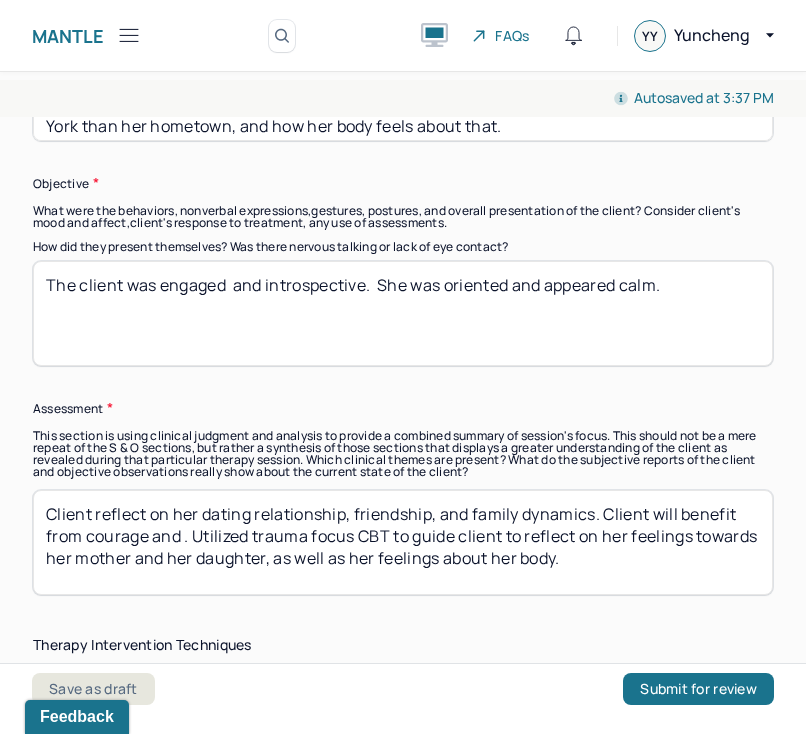 click on "Client reflect on her dating relationship, friendship, and family dynamics. Client will benefit from courage and . Utilized trauma focus CBT to guide client to reflect on her feelings towards her mother and her daughter, as well as her feelings about her body." at bounding box center (403, 542) 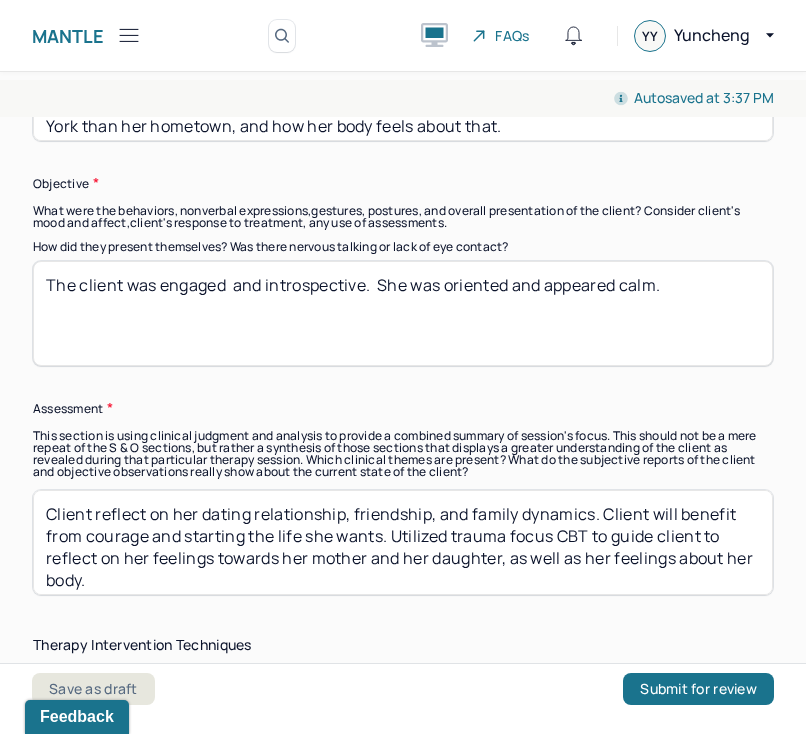 click on "Client reflect on her dating relationship, friendship, and family dynamics. Client will benefit from courage and starting the life she wants. Utilized trauma focus CBT to guide client to reflect on her feelings towards her mother and her daughter, as well as her feelings about her body." at bounding box center [403, 542] 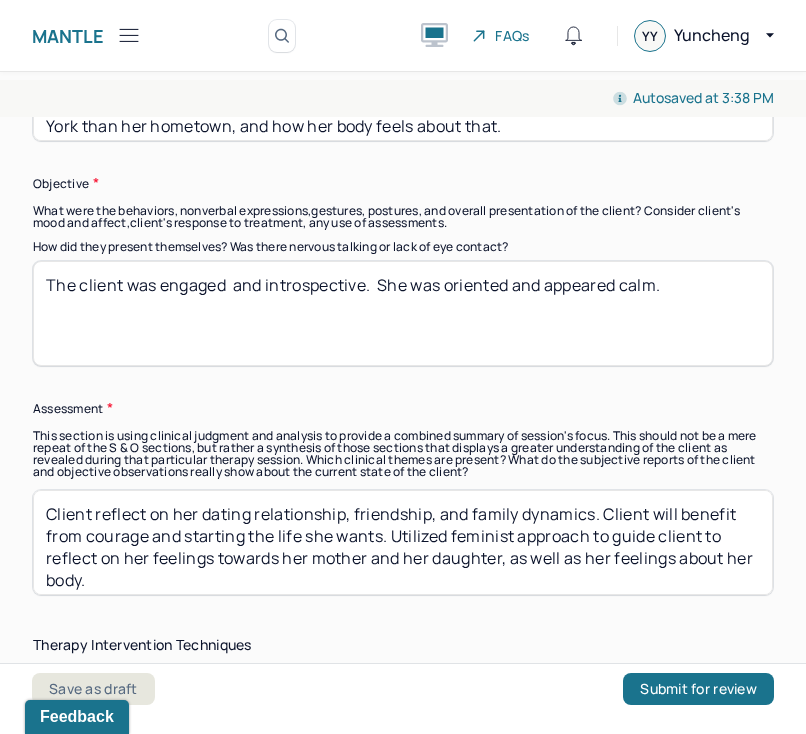 drag, startPoint x: 675, startPoint y: 536, endPoint x: 223, endPoint y: 571, distance: 453.35306 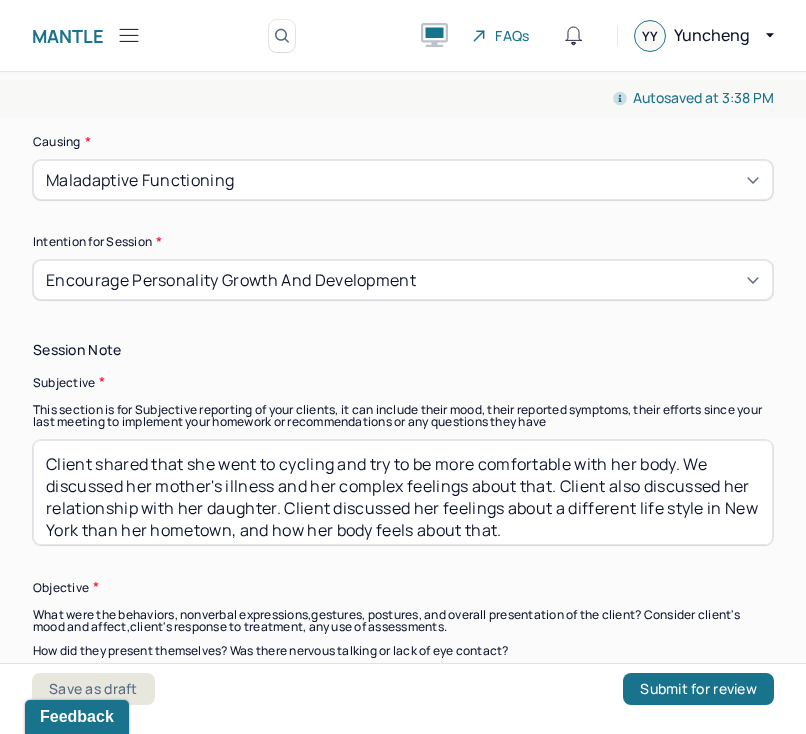 scroll, scrollTop: 1213, scrollLeft: 0, axis: vertical 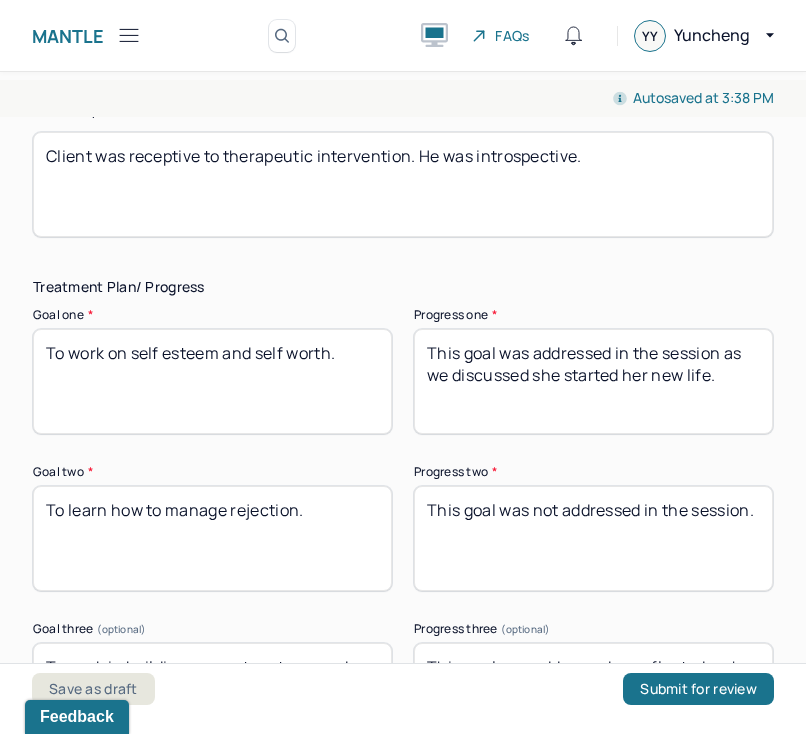 type on "Client reflect on her dating relationship, friendship, and family dynamics. Client will benefit from courage and starting the life she wants. Utilized feminist approach to encourage client to pursue the life she wants." 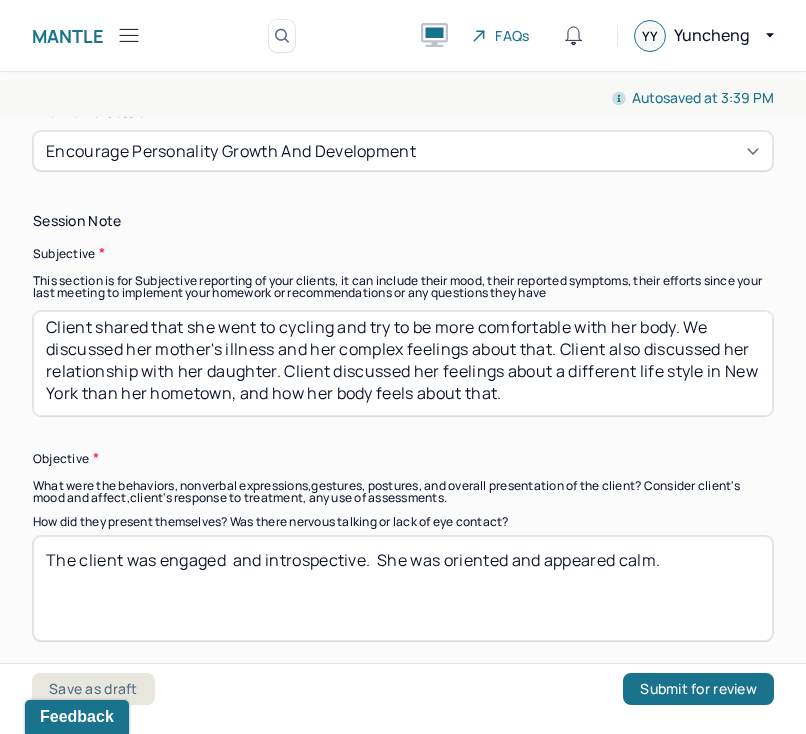 scroll, scrollTop: 1366, scrollLeft: 0, axis: vertical 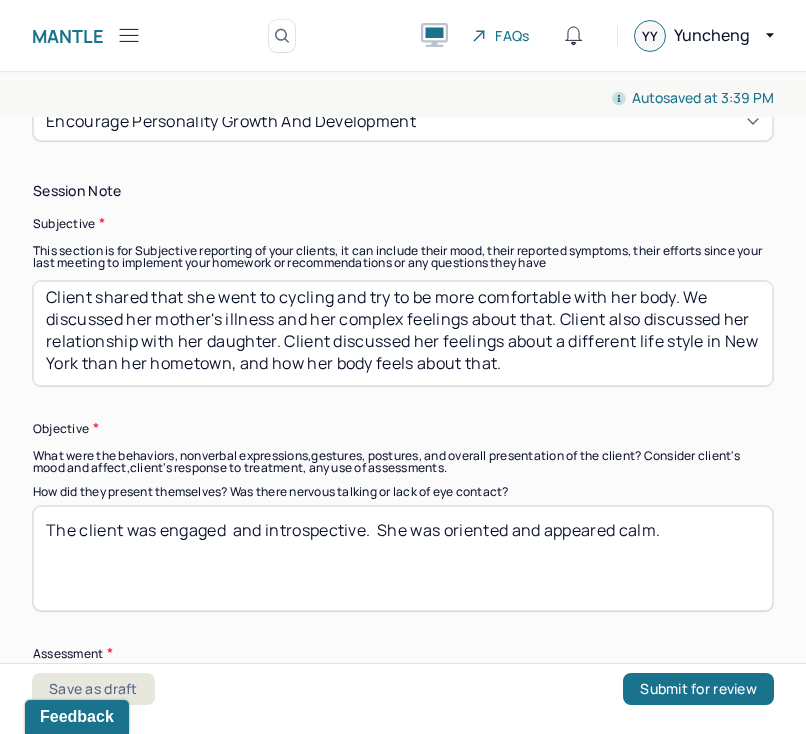 type on "Client was receptive to therapeutic intervention. She was introspective." 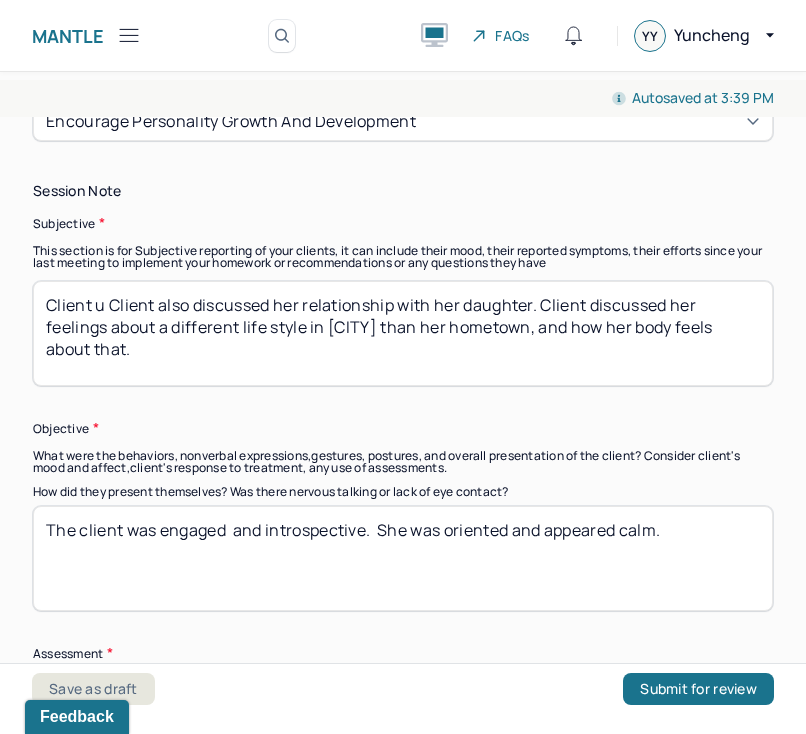 scroll, scrollTop: 0, scrollLeft: 0, axis: both 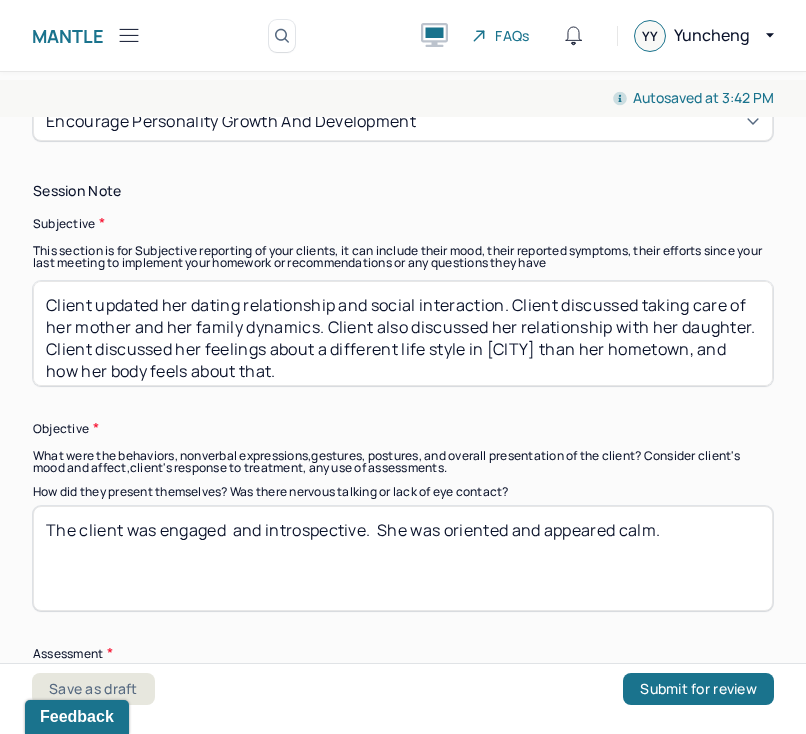 drag, startPoint x: 346, startPoint y: 315, endPoint x: 397, endPoint y: 369, distance: 74.27651 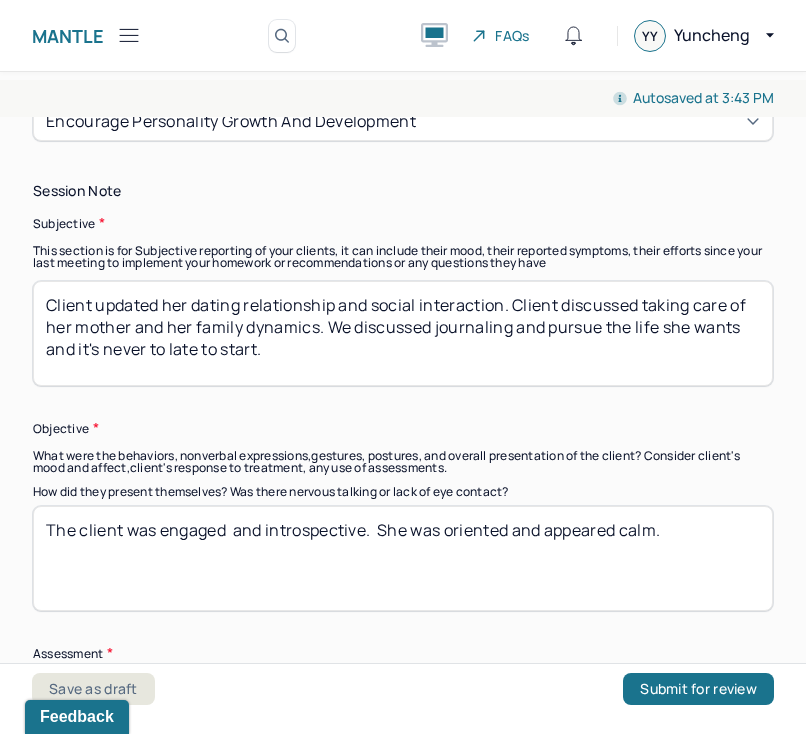click on "Client updated her dating relationship and social interaction. Client discussed taking care of her mother and her family dynamics. We discussed journaling and pursue the life she wants and it's never to late to start." at bounding box center (403, 333) 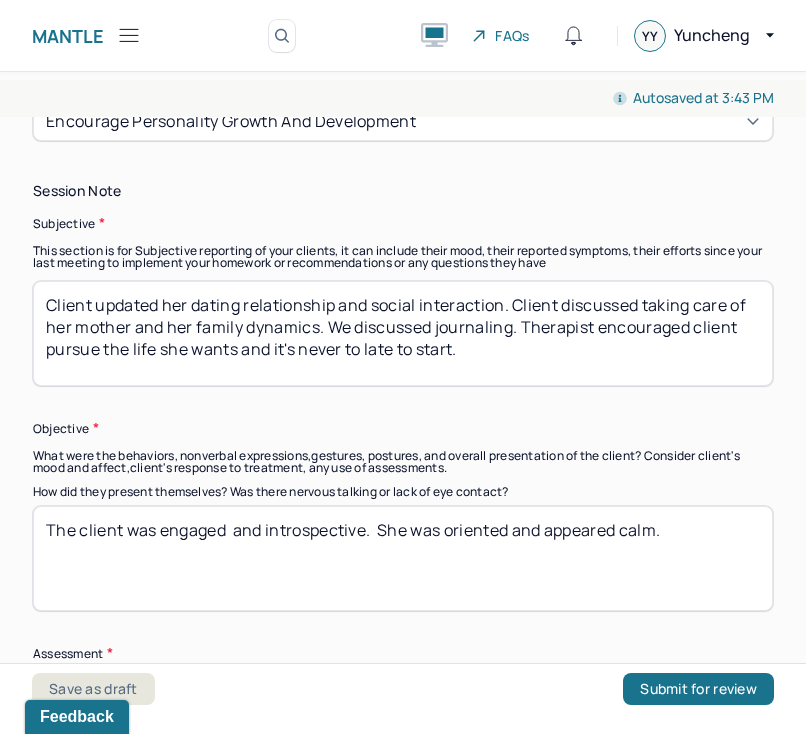 click on "Client updated her dating relationship and social interaction. Client discussed taking care of her mother and her family dynamics. We discussed journaling. Therapist encouraged client pursue the life she wants and it's never to late to start." at bounding box center (403, 333) 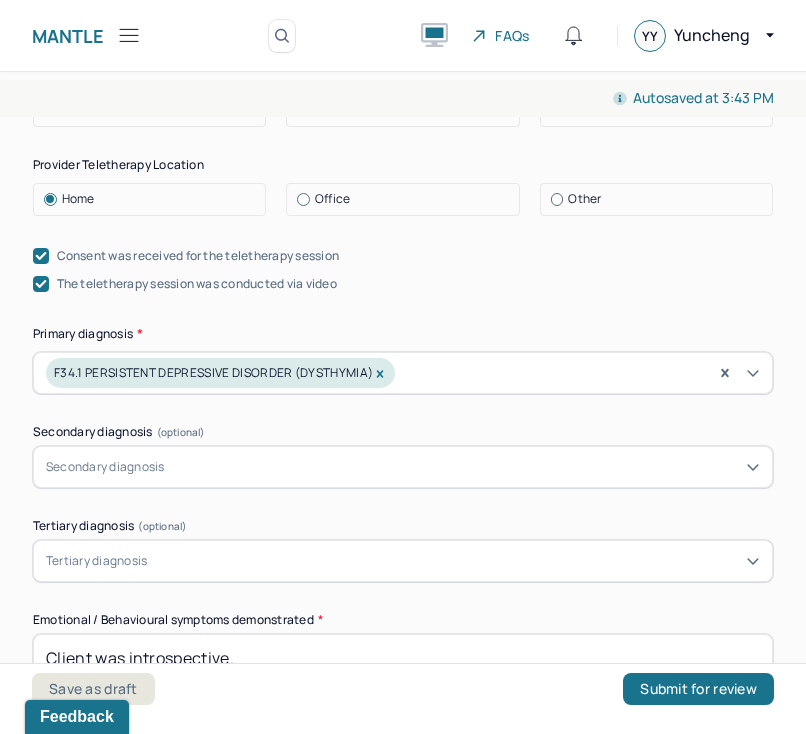 scroll, scrollTop: 526, scrollLeft: 0, axis: vertical 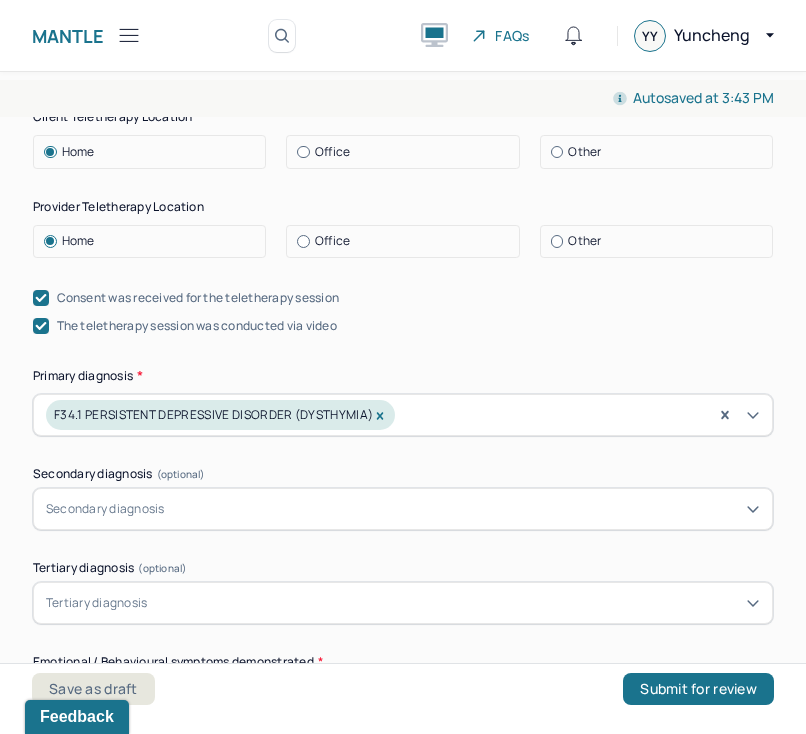 type on "Client updated her dating relationship and social interaction. Client discussed taking care of her mother and her family dynamics. We discussed journaling. Therapist encouraged client to pursue the life she wants and it's never to late to start." 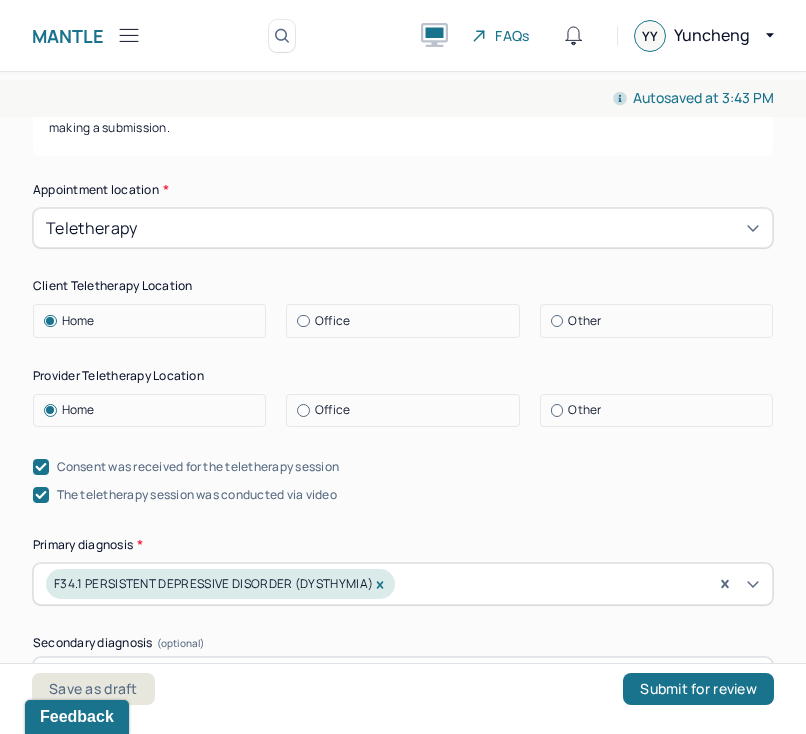 scroll, scrollTop: 211, scrollLeft: 0, axis: vertical 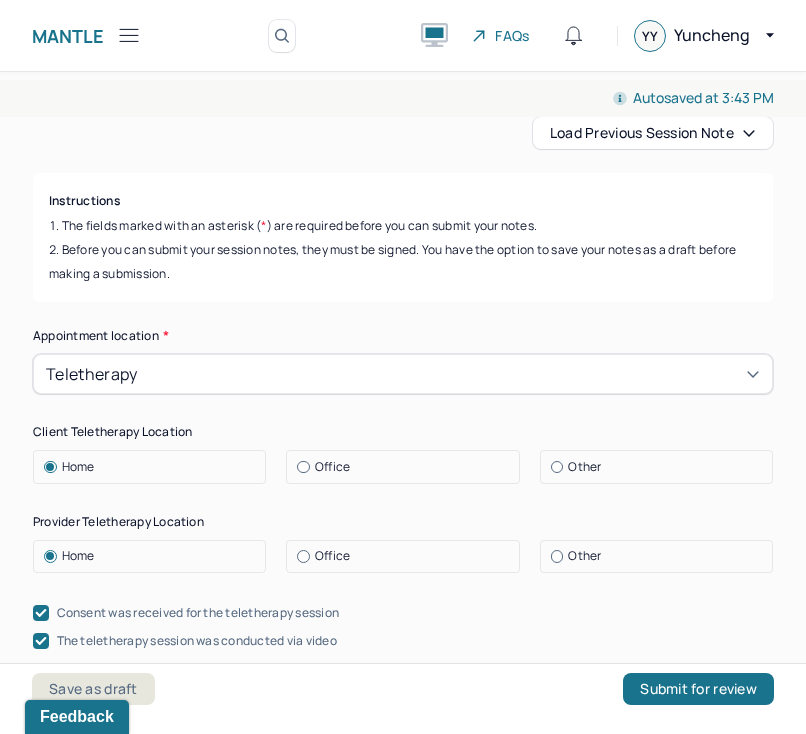 click on "Instructions" at bounding box center (403, 201) 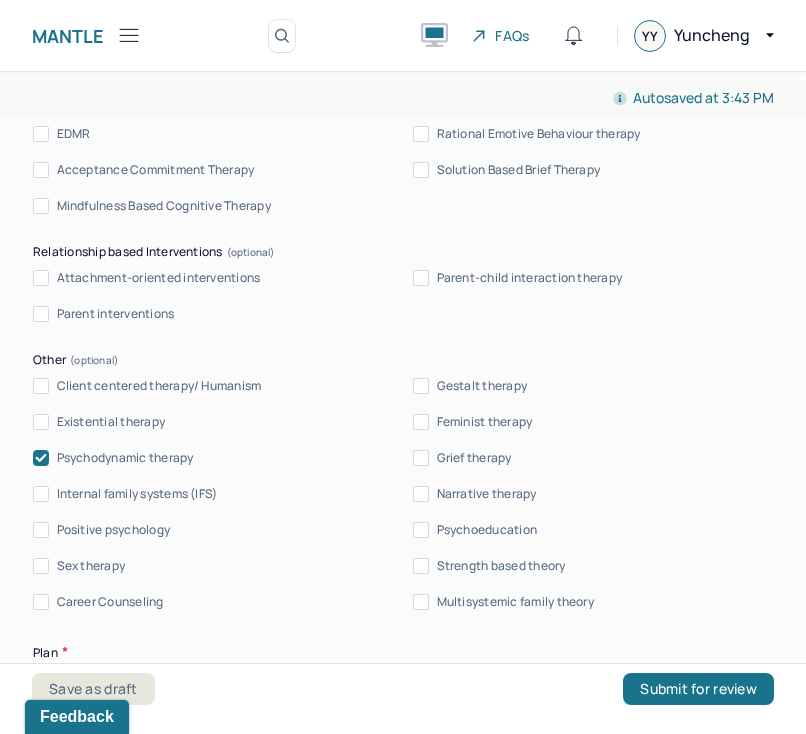 scroll, scrollTop: 2290, scrollLeft: 0, axis: vertical 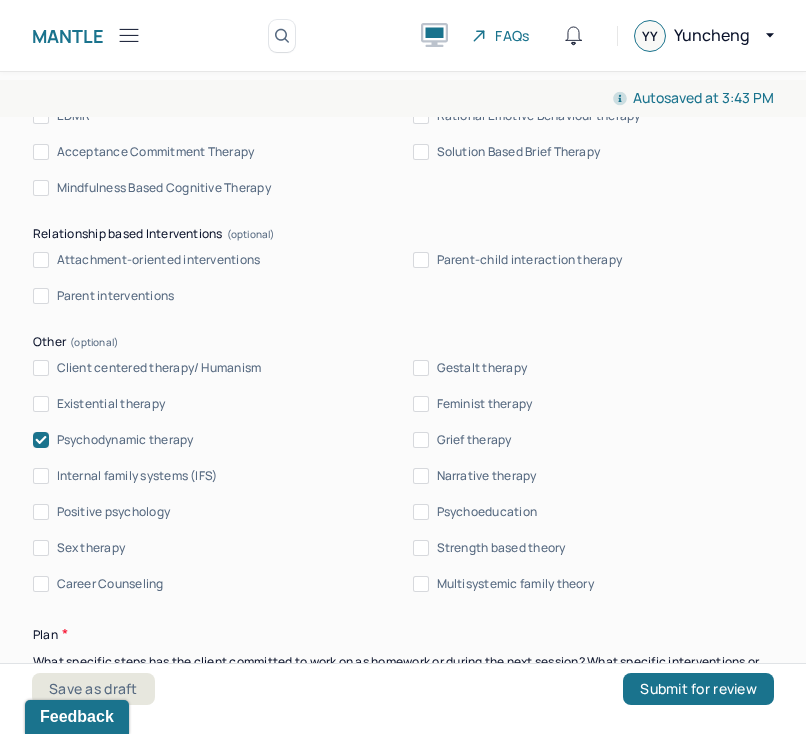 click on "Client centered therapy/ Humanism Gestalt therapy Existential therapy Feminist therapy Psychodynamic therapy Grief therapy Internal family systems (IFS) Narrative therapy Positive psychology Psychoeducation Sex therapy Strength based theory Career Counseling Multisystemic family theory" at bounding box center [403, 476] 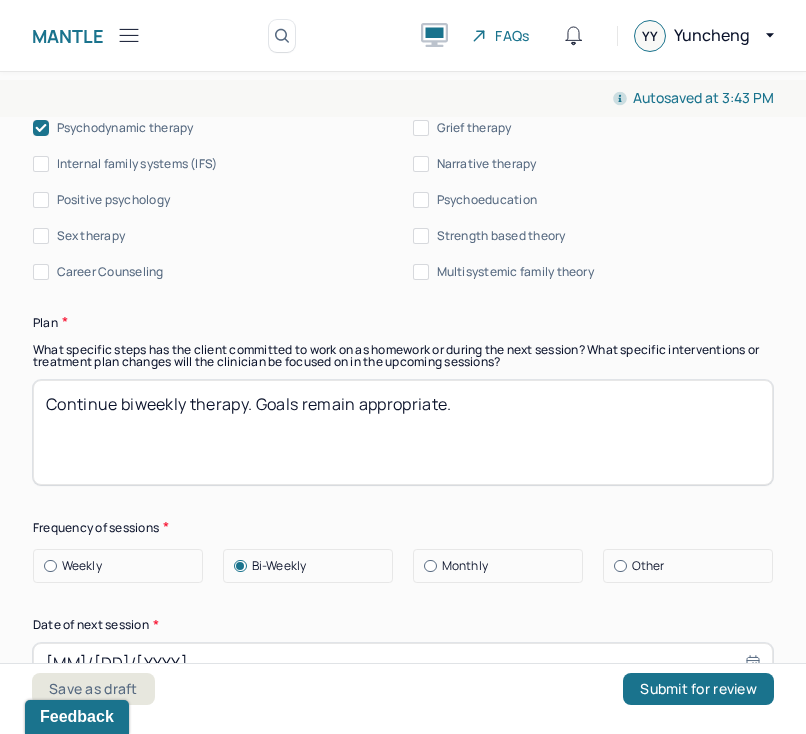 scroll, scrollTop: 2627, scrollLeft: 0, axis: vertical 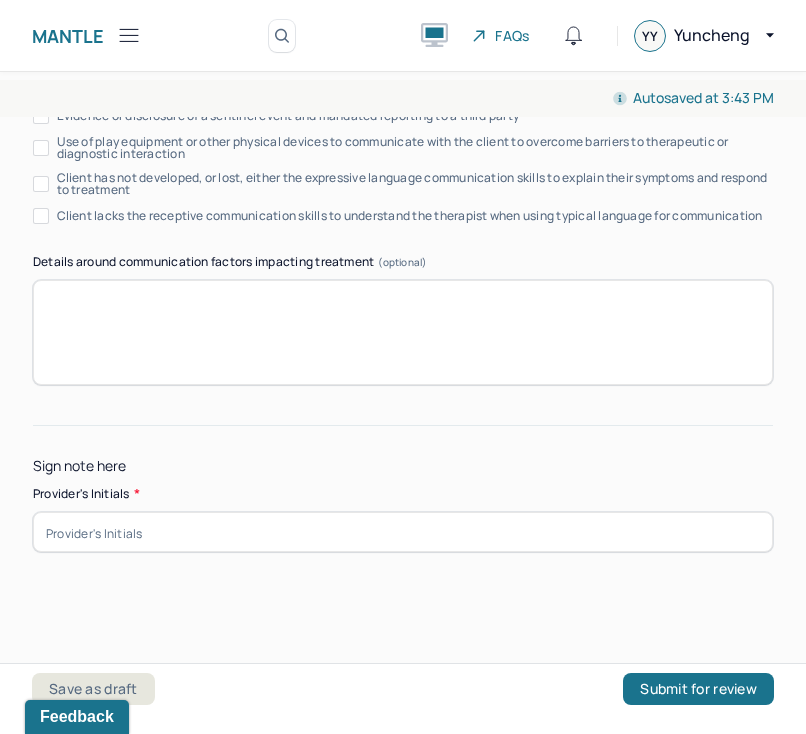 click at bounding box center (403, 532) 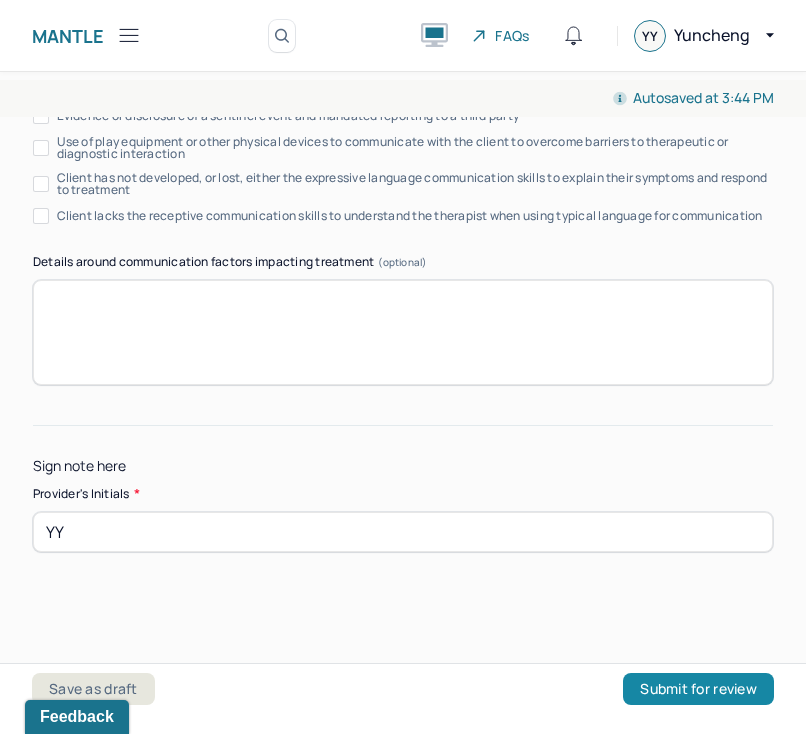 type on "YY" 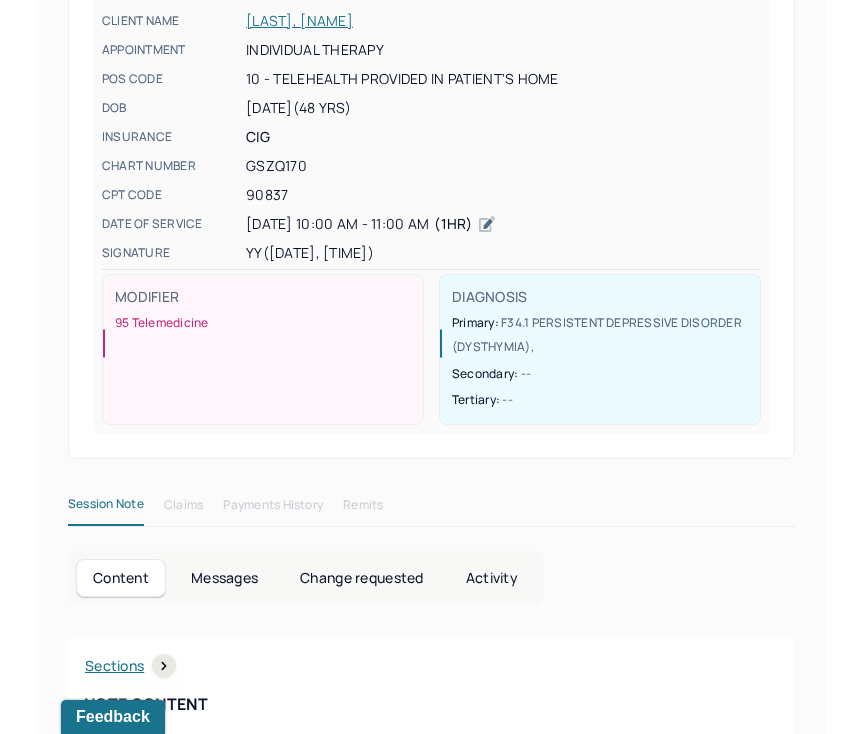scroll, scrollTop: 0, scrollLeft: 0, axis: both 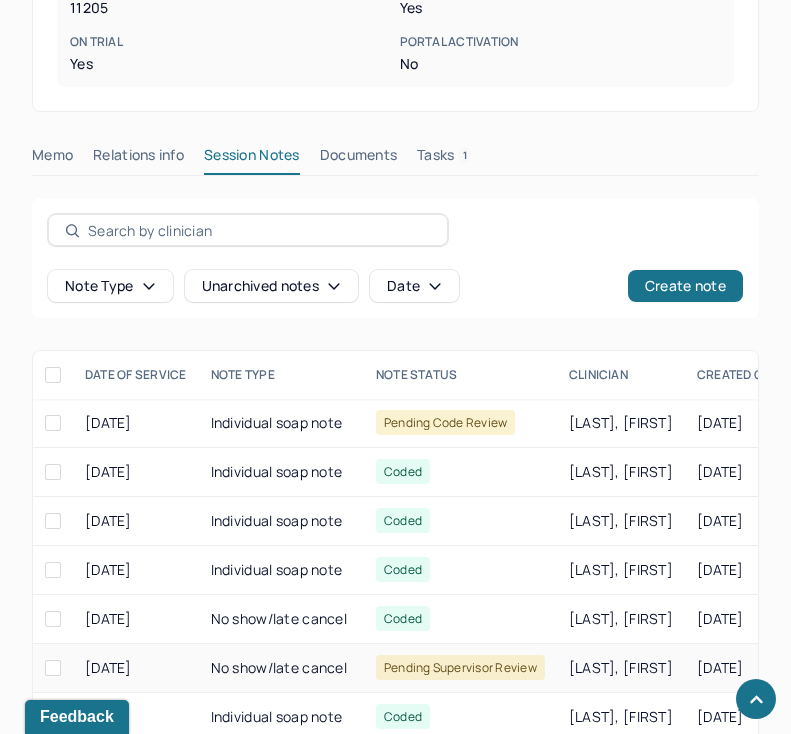 click on "No show/late cancel" at bounding box center (281, 668) 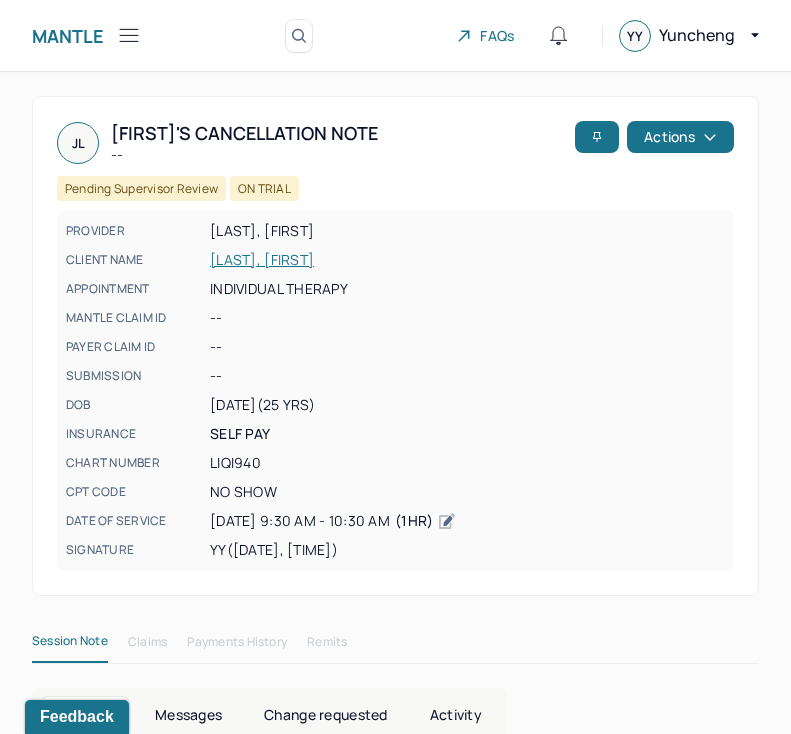scroll, scrollTop: 697, scrollLeft: 0, axis: vertical 